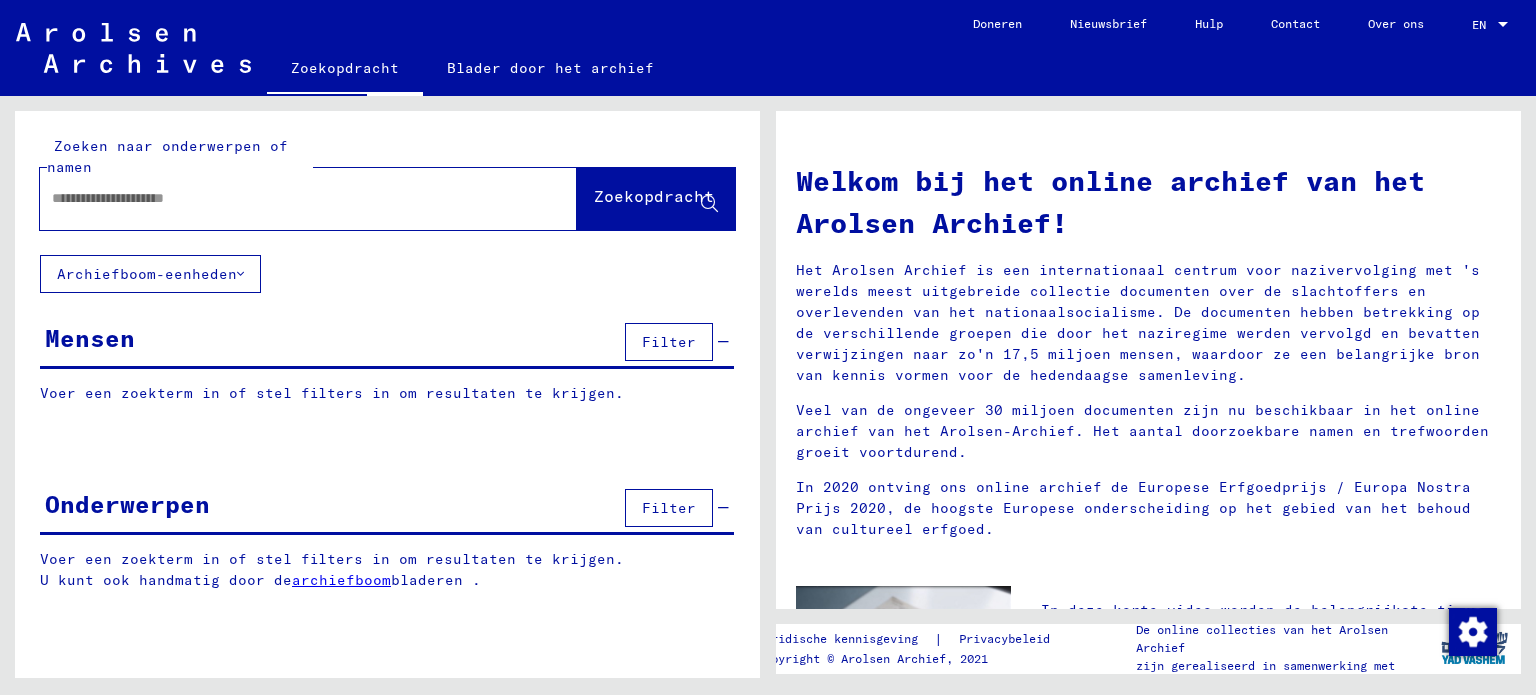 scroll, scrollTop: 0, scrollLeft: 0, axis: both 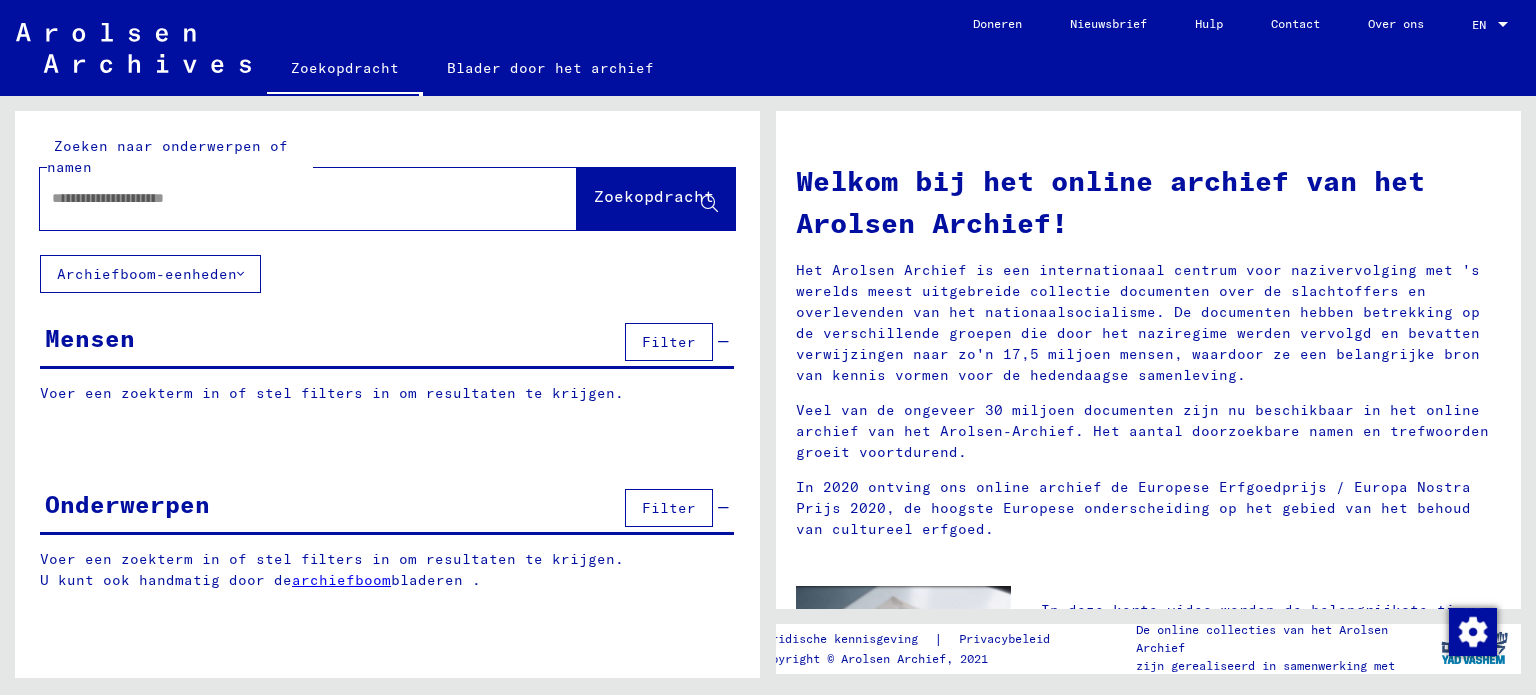 click at bounding box center [284, 198] 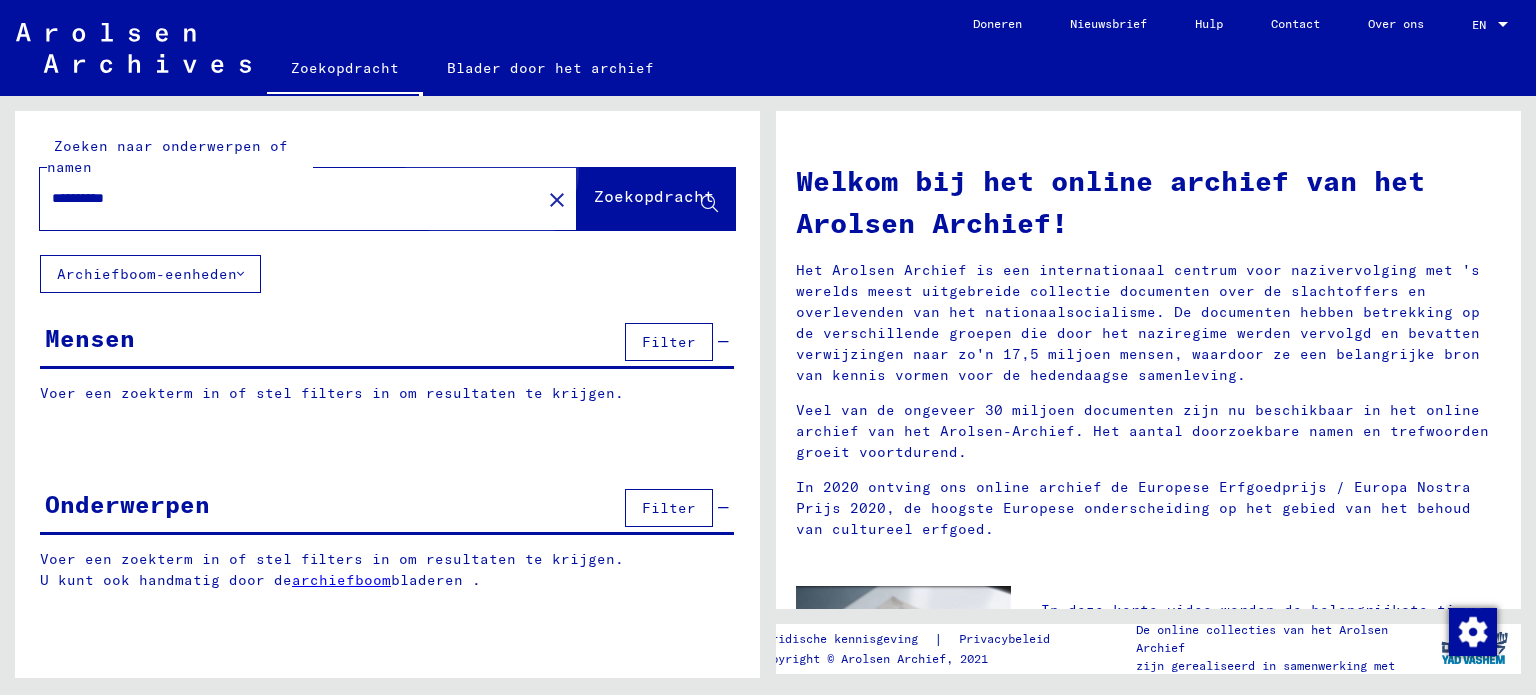 click on "Zoekopdracht" at bounding box center [654, 196] 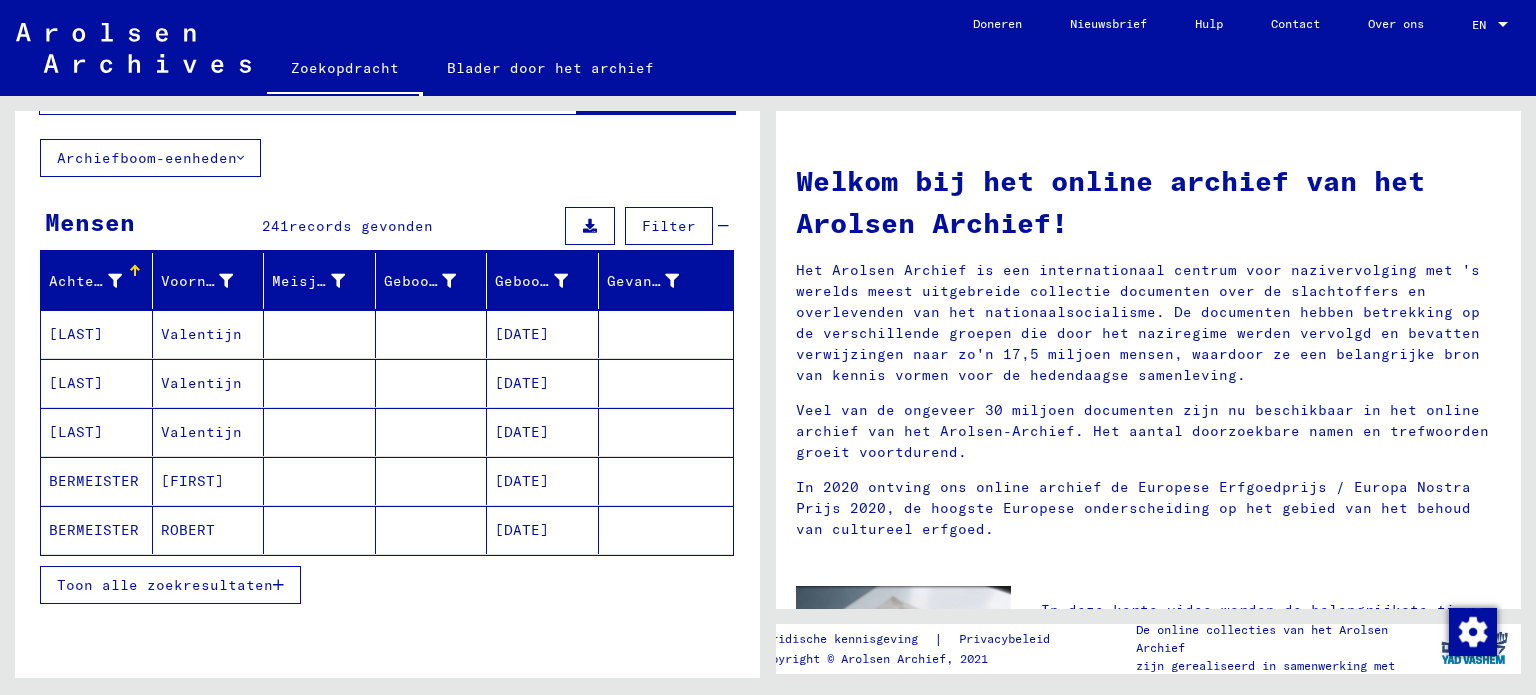scroll, scrollTop: 0, scrollLeft: 0, axis: both 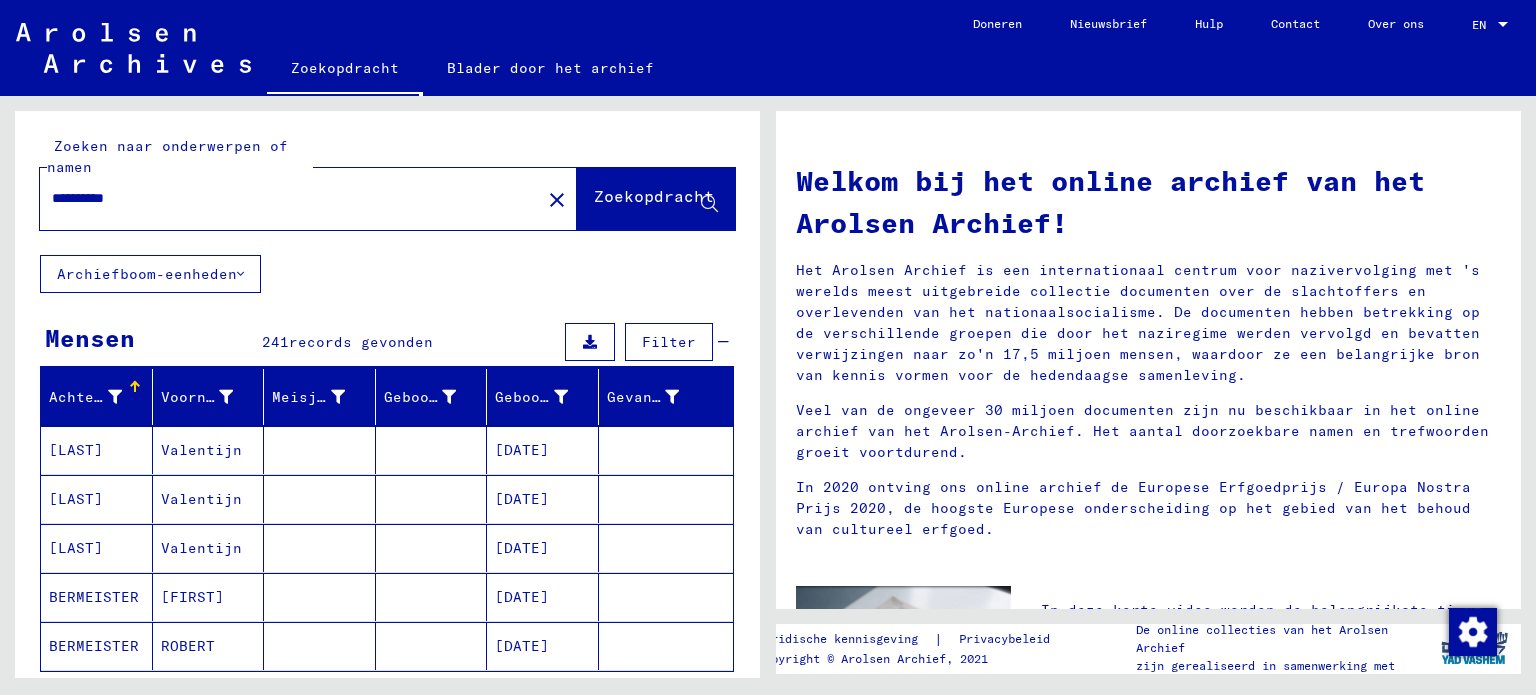 drag, startPoint x: 151, startPoint y: 191, endPoint x: 24, endPoint y: 196, distance: 127.09839 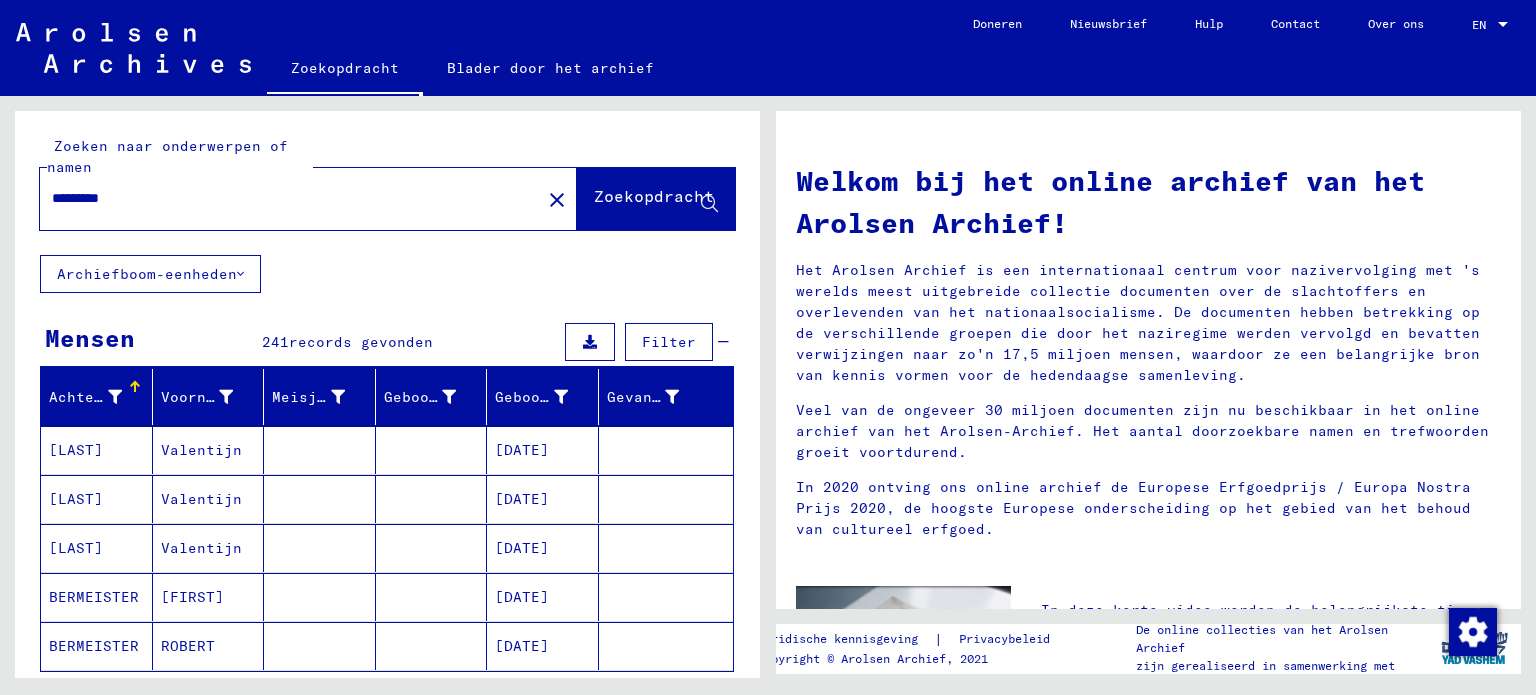 click on "Zoekopdracht" at bounding box center [654, 196] 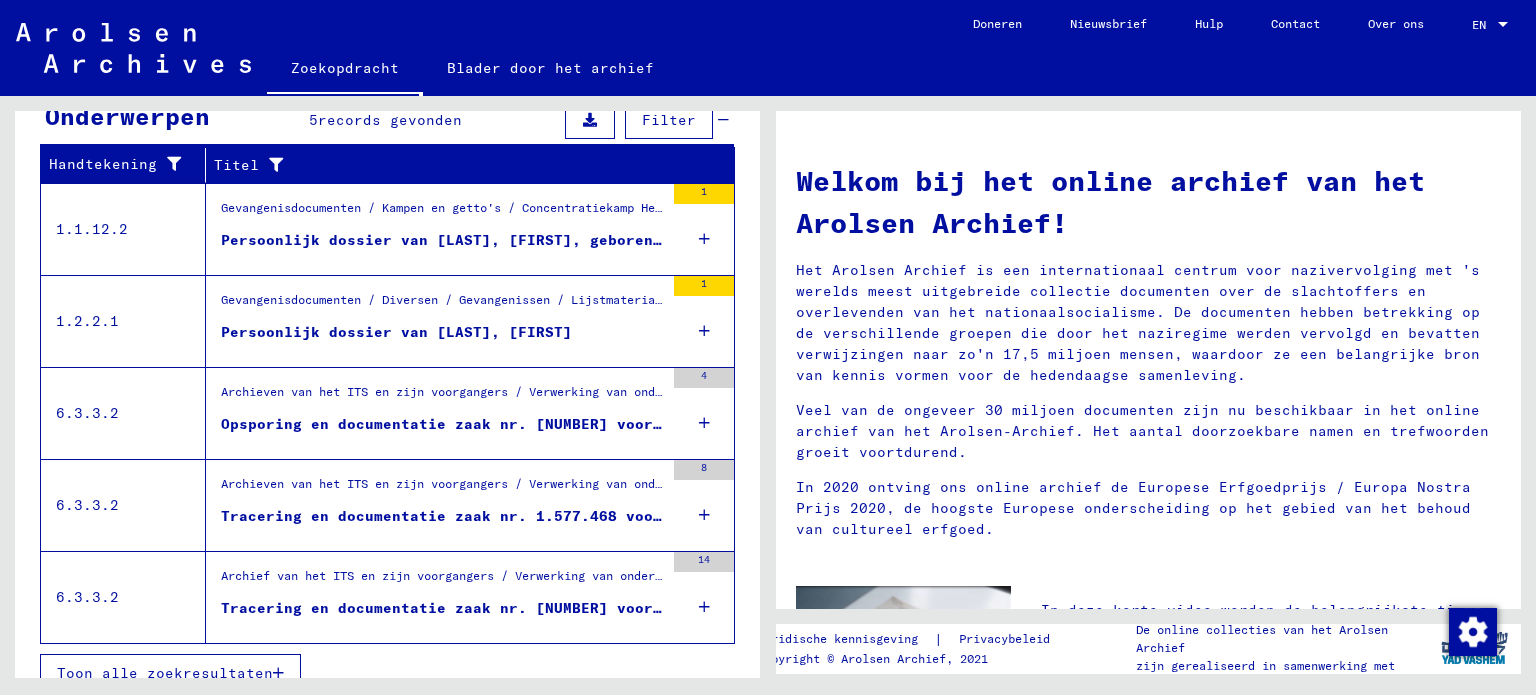 scroll, scrollTop: 717, scrollLeft: 0, axis: vertical 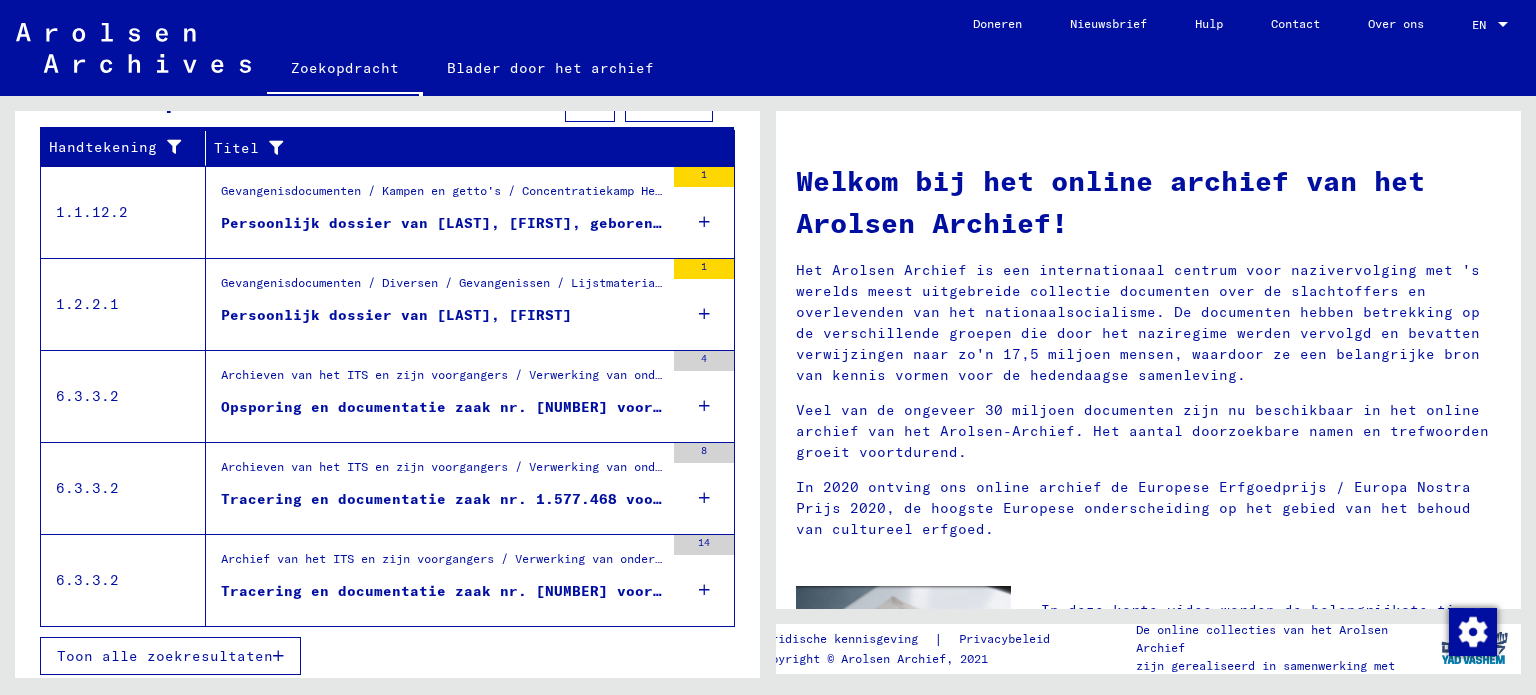 click on "Opsporing en documentatie zaak nr. [NUMBER] voor [LAST], [FIRST] geboren [DATE]" at bounding box center (482, 223) 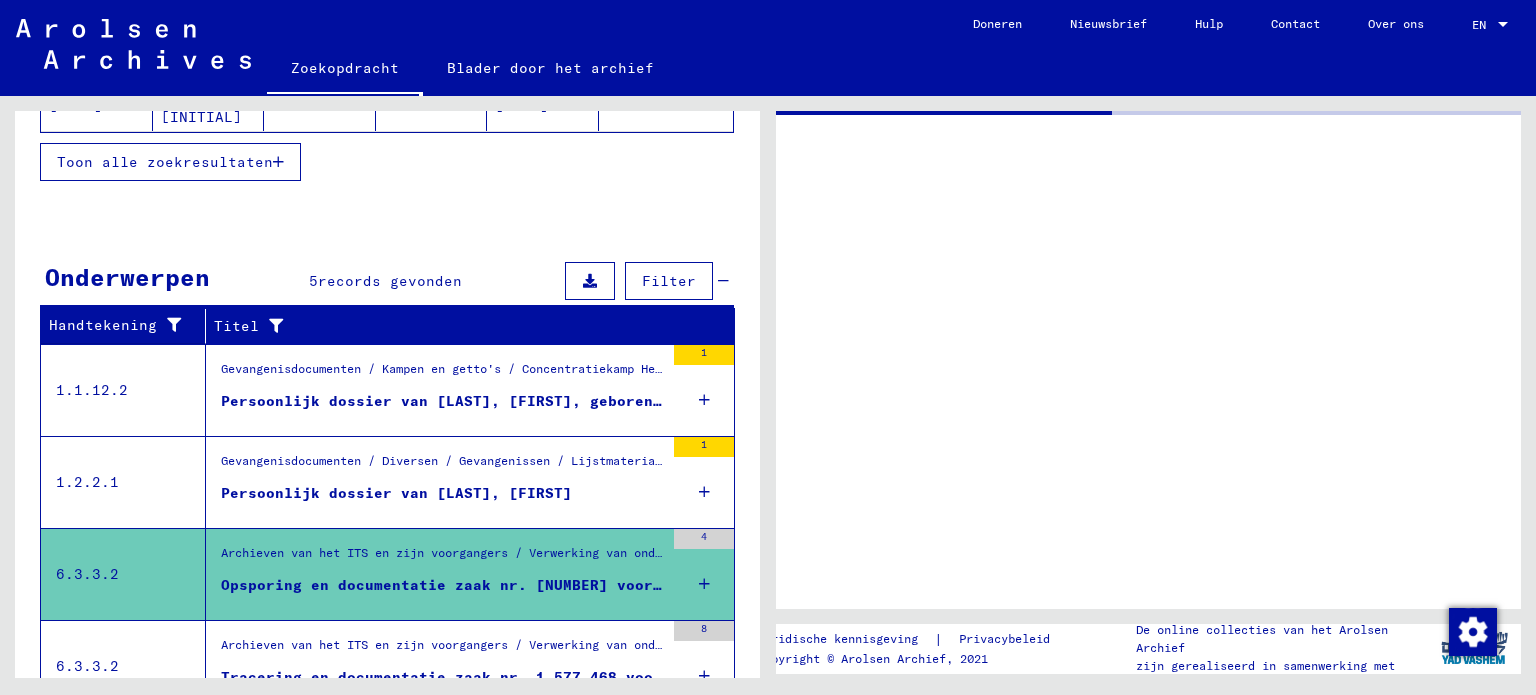 scroll, scrollTop: 358, scrollLeft: 0, axis: vertical 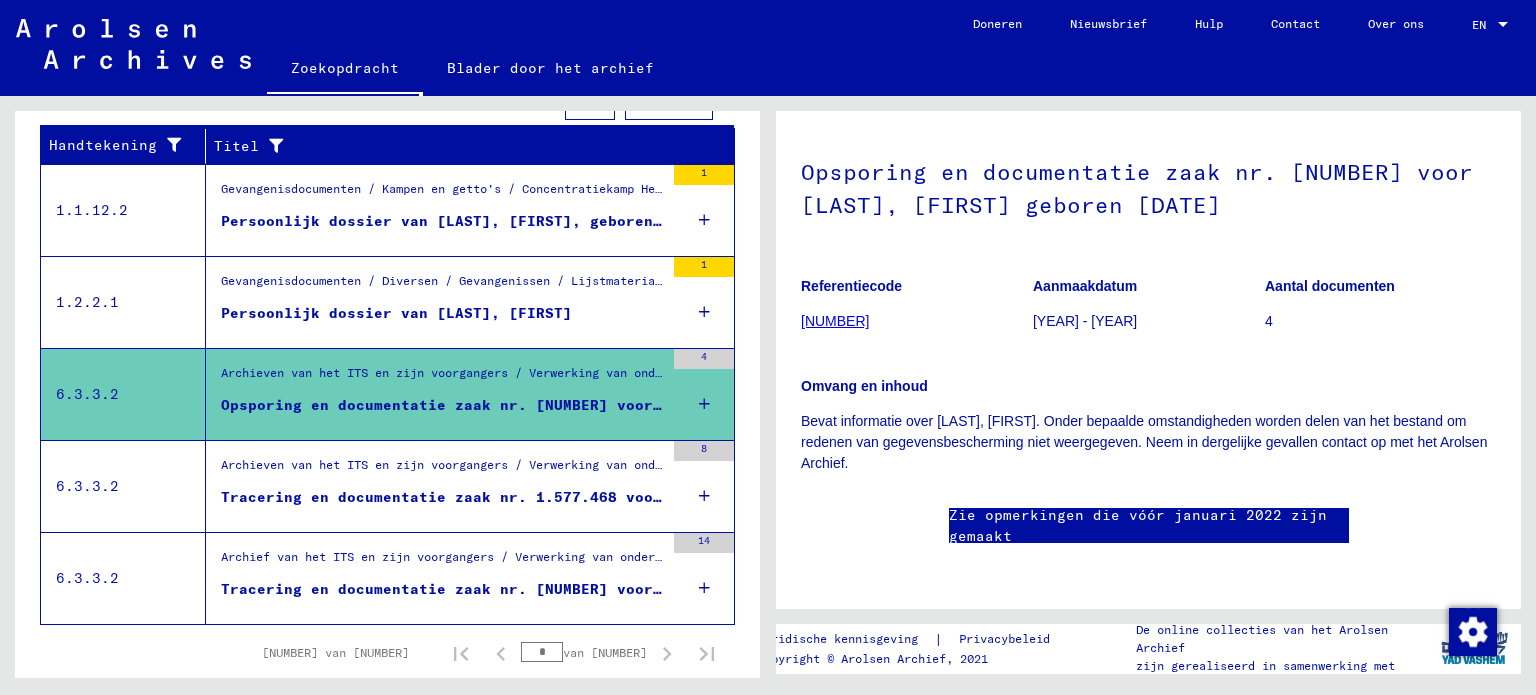 click on "Archieven van het ITS en zijn voorgangers / Verwerking van onderzoek / ITS-dossiers vanaf 1947 / Archief van T/D-zaken / Tracering en documentatie van zaken met (T/D-)nummers tussen [NUMBER] en [NUMBER] / Tracering en documentatie van zaken met (T/D-)nummers tussen [NUMBER] en [NUMBER]" at bounding box center [442, 194] 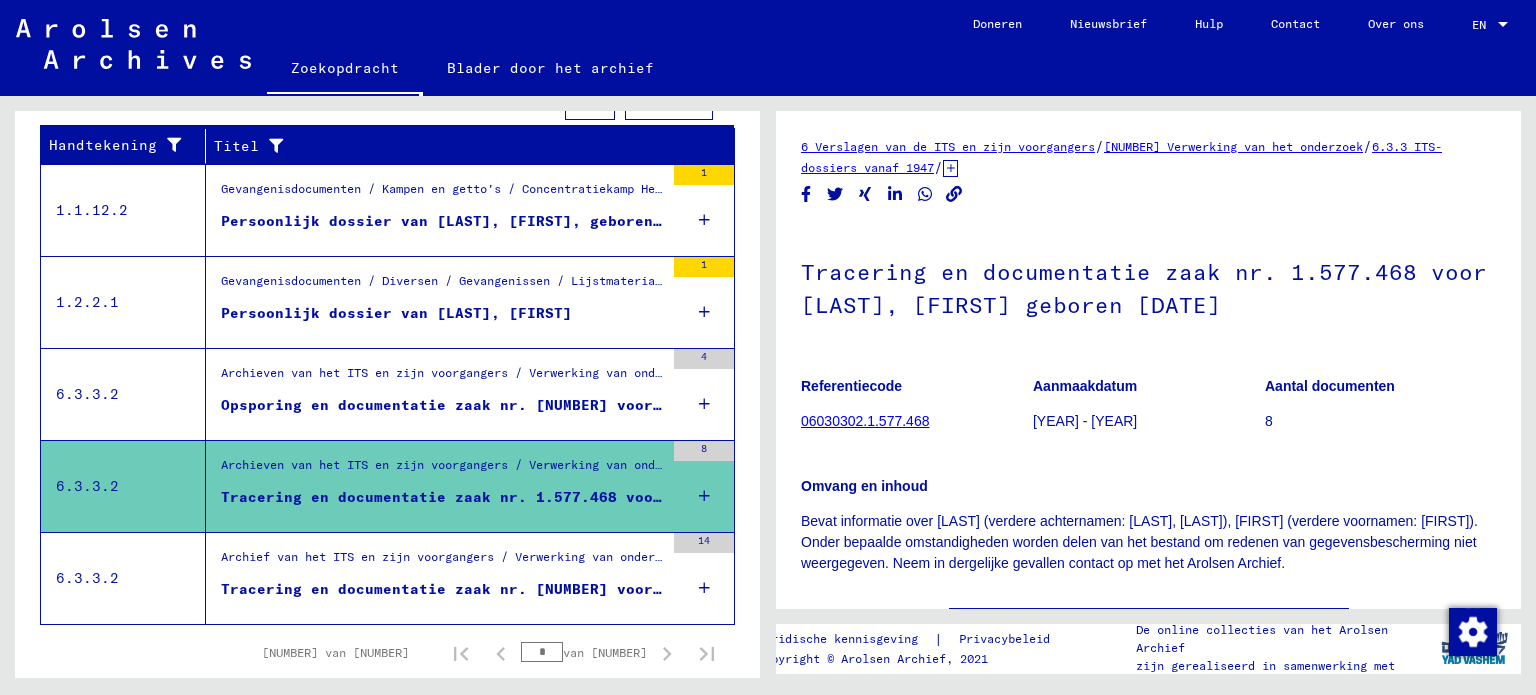 click on "Tracering en documentatie zaak nr. [NUMBER] voor [LAST], [FIRST] geboren [DATE]" at bounding box center [482, 221] 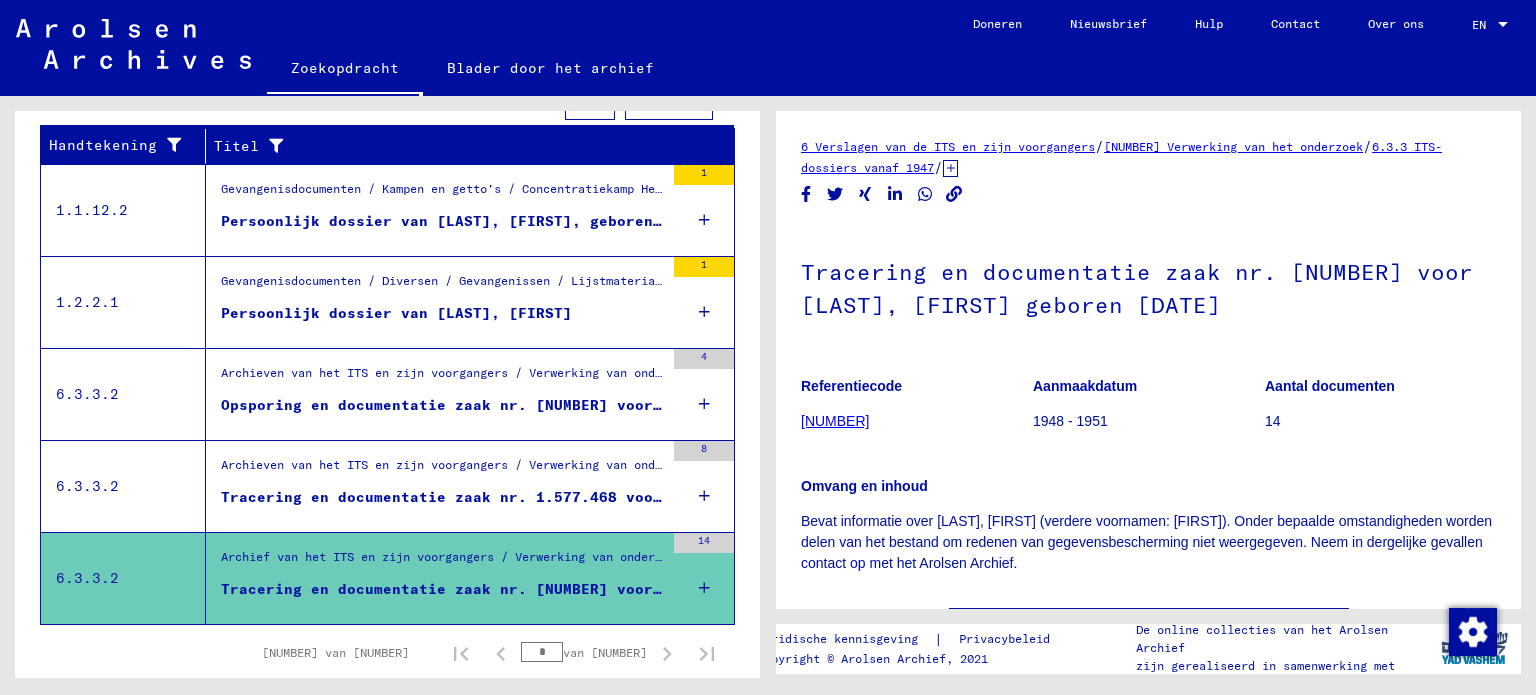 scroll, scrollTop: 0, scrollLeft: 0, axis: both 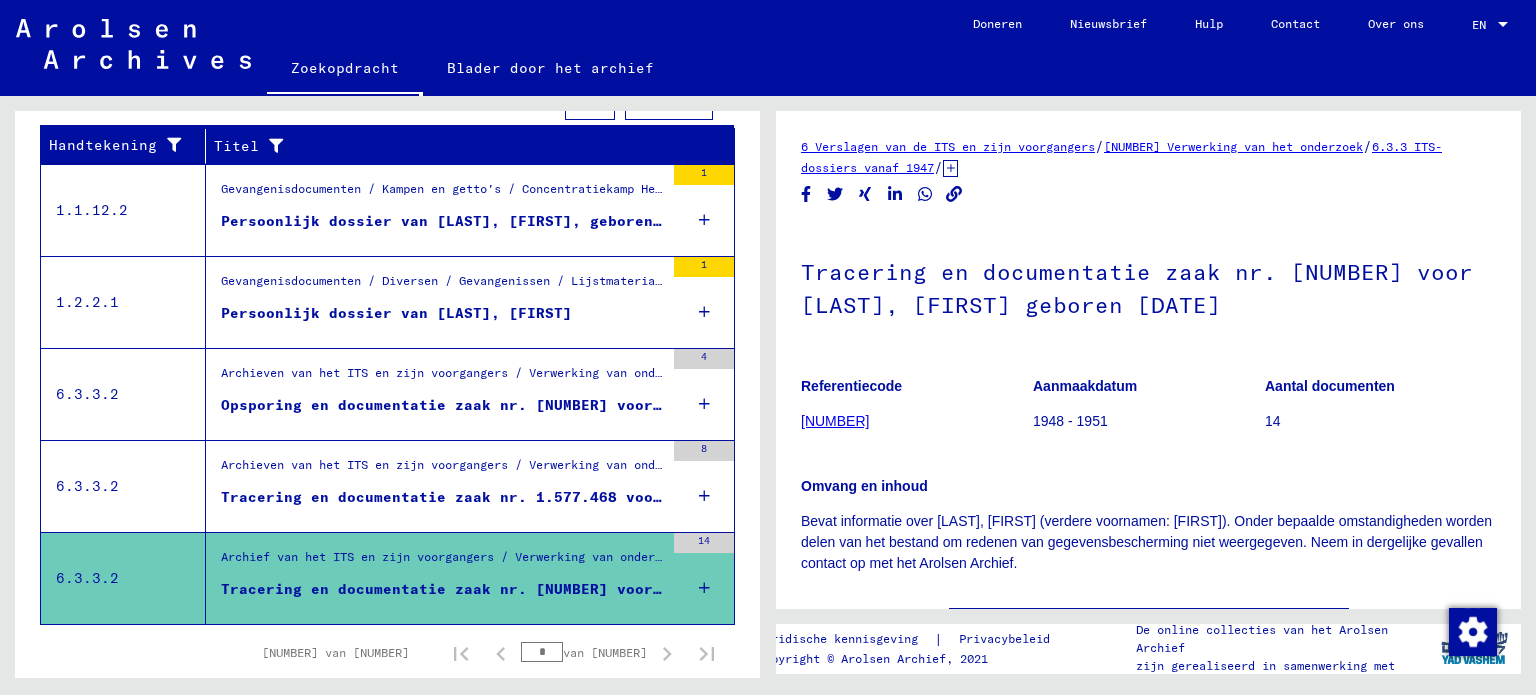 click on "Gevangenisdocumenten / Diversen / Gevangenissen / Lijstmateriaal Groep Gevangenissen & Vervolging / BERLIJN ([COUNTRY]) / Strafdossiers van de opsporingspolitie van de deelstaat, hoofdkwartier van de opsporingspolitie in Berlijn / Documenten met namen uit BADEN, WALTER en verdere onderbouw" at bounding box center (949, 188) 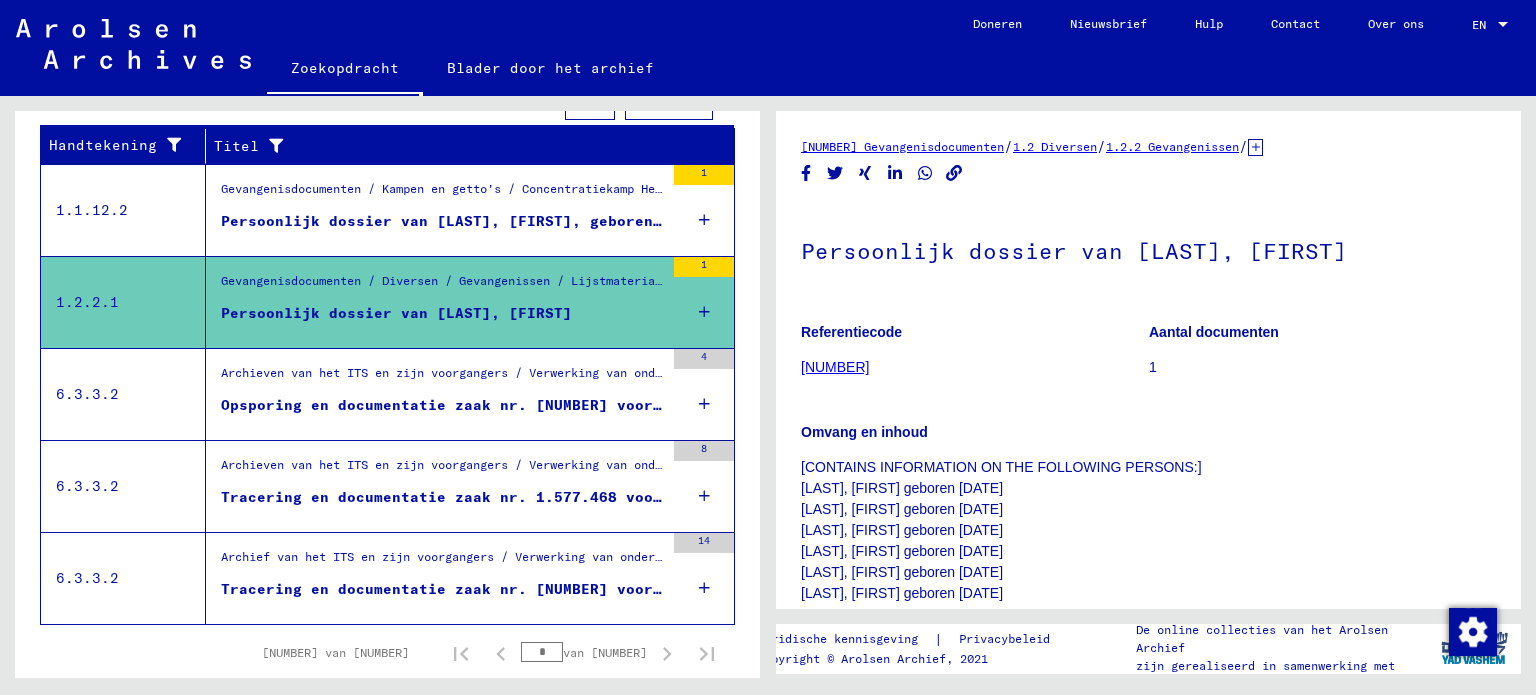 scroll, scrollTop: 0, scrollLeft: 0, axis: both 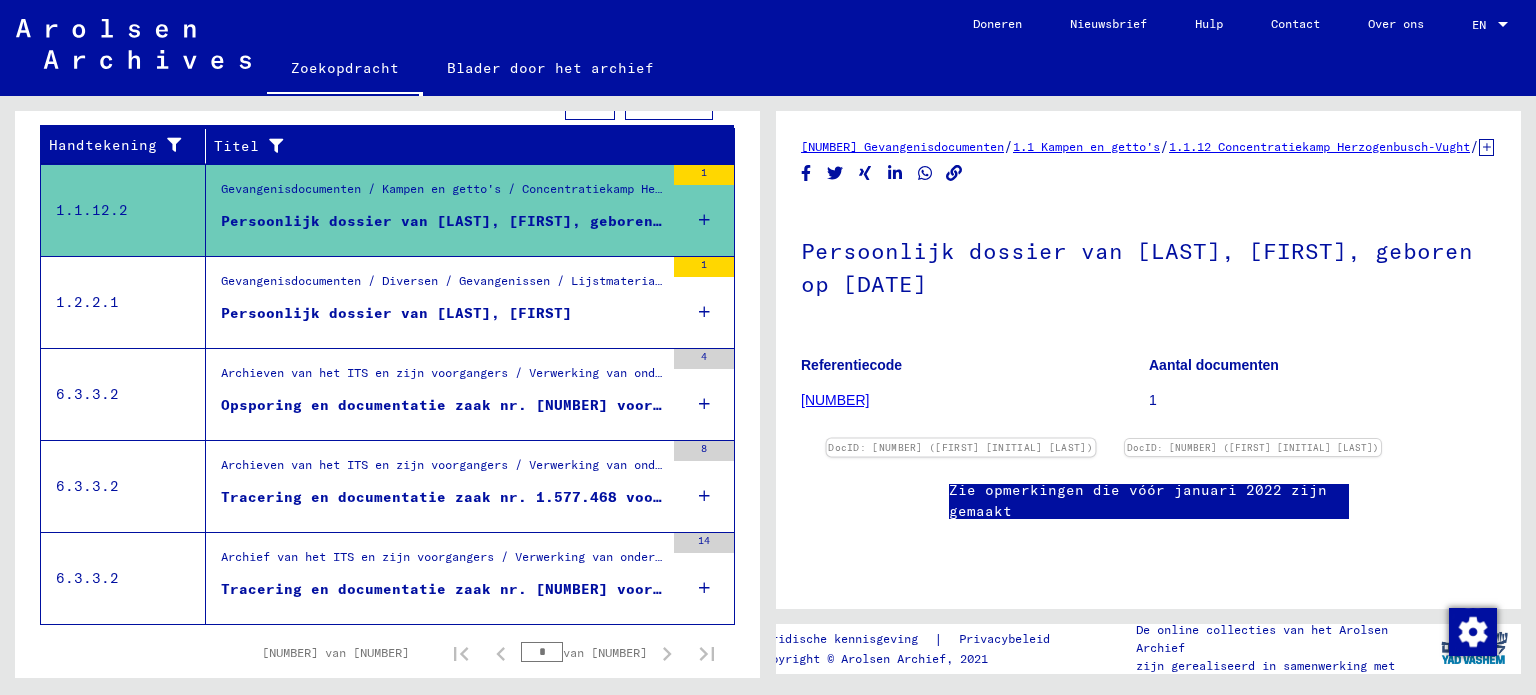 click at bounding box center [961, 439] 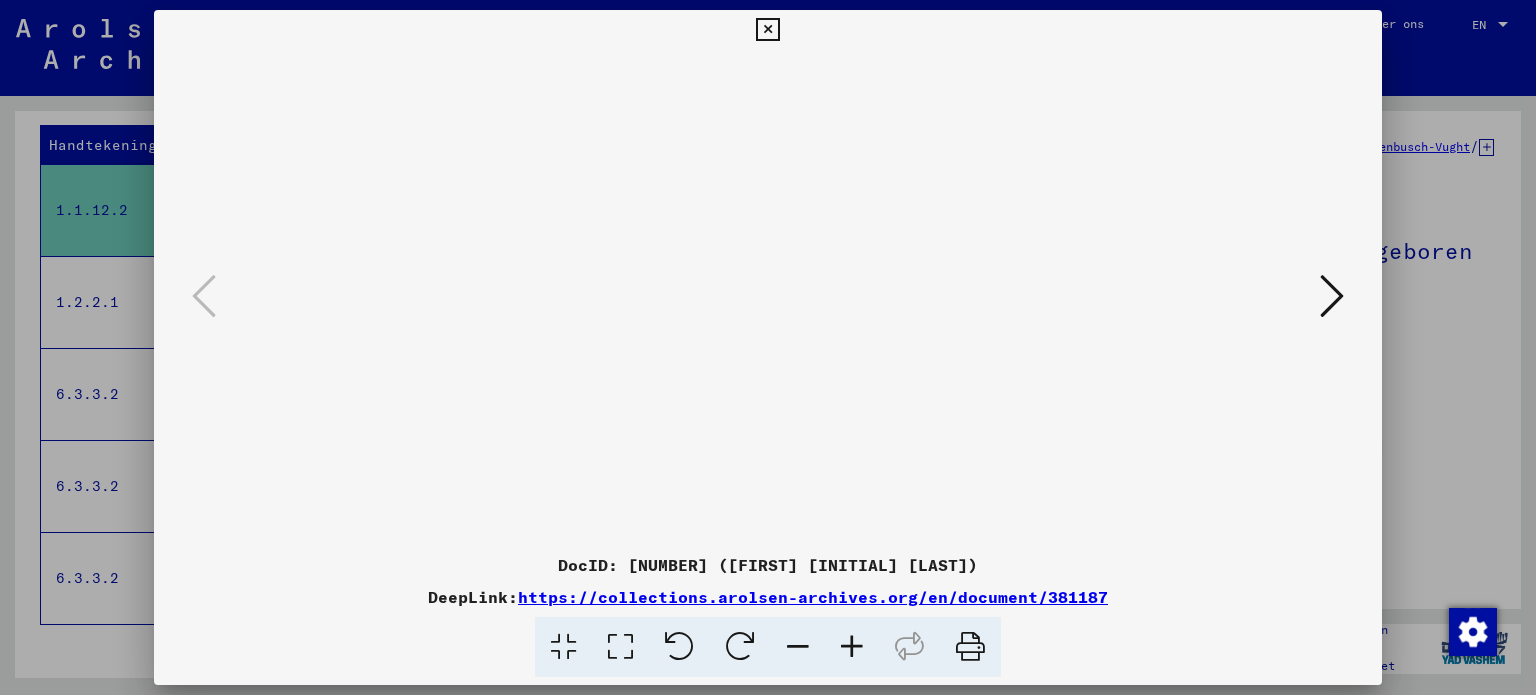click at bounding box center [767, 30] 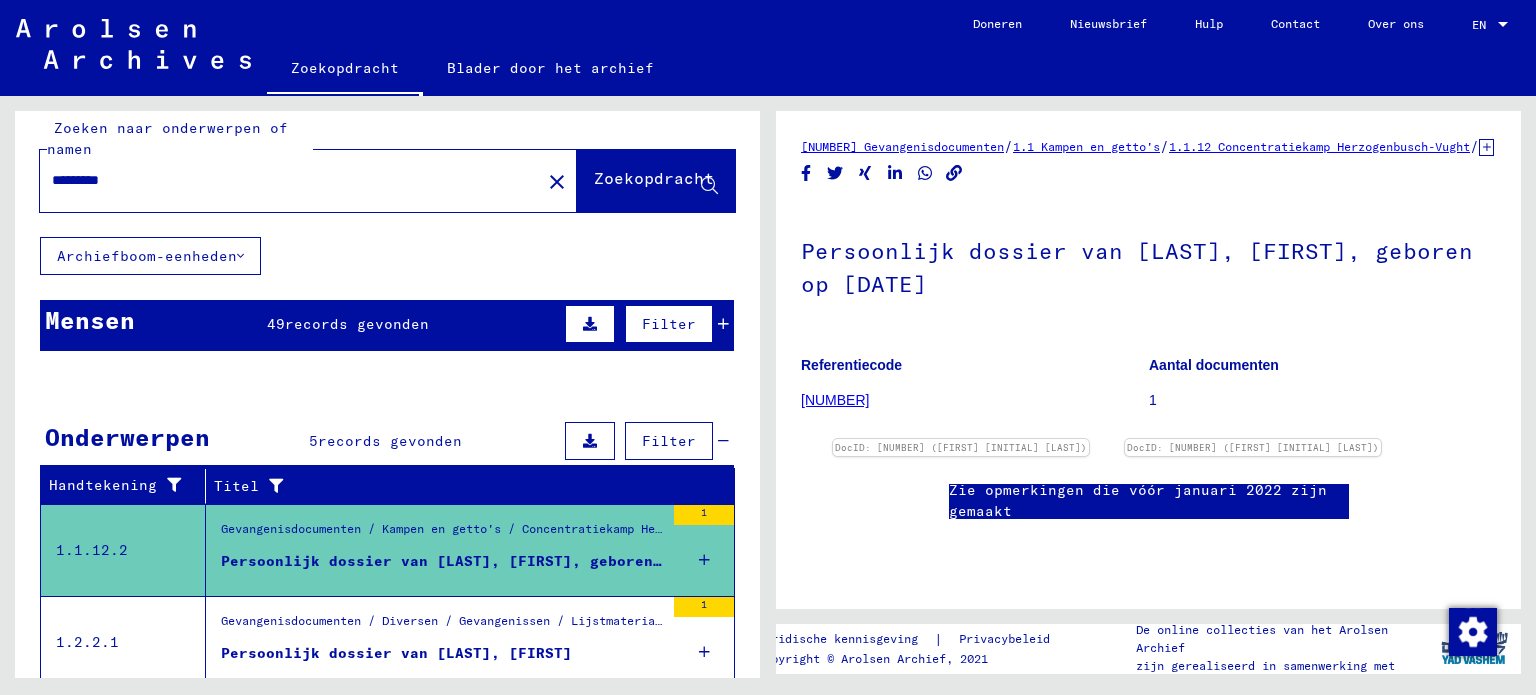 scroll, scrollTop: 0, scrollLeft: 0, axis: both 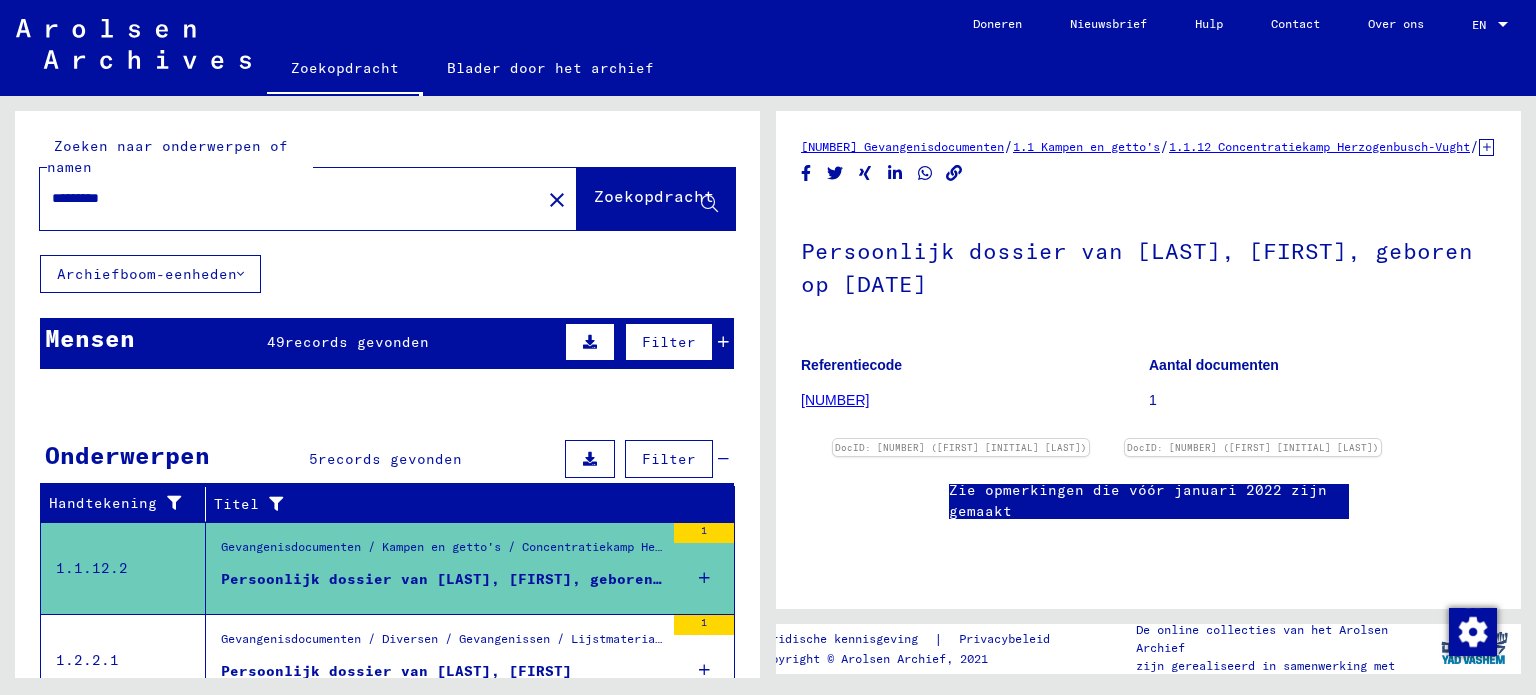 drag, startPoint x: 160, startPoint y: 195, endPoint x: 0, endPoint y: 219, distance: 161.79 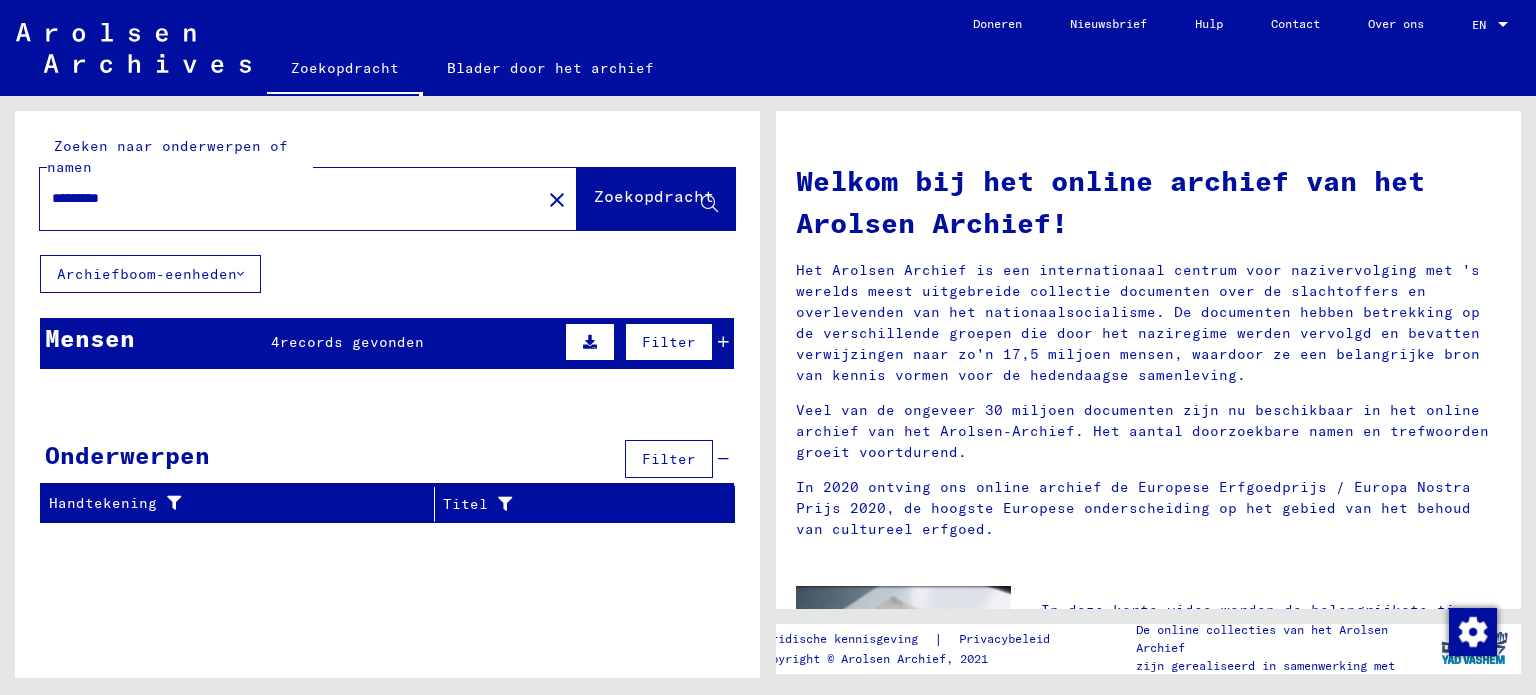 click on "records gevonden" at bounding box center [275, 342] 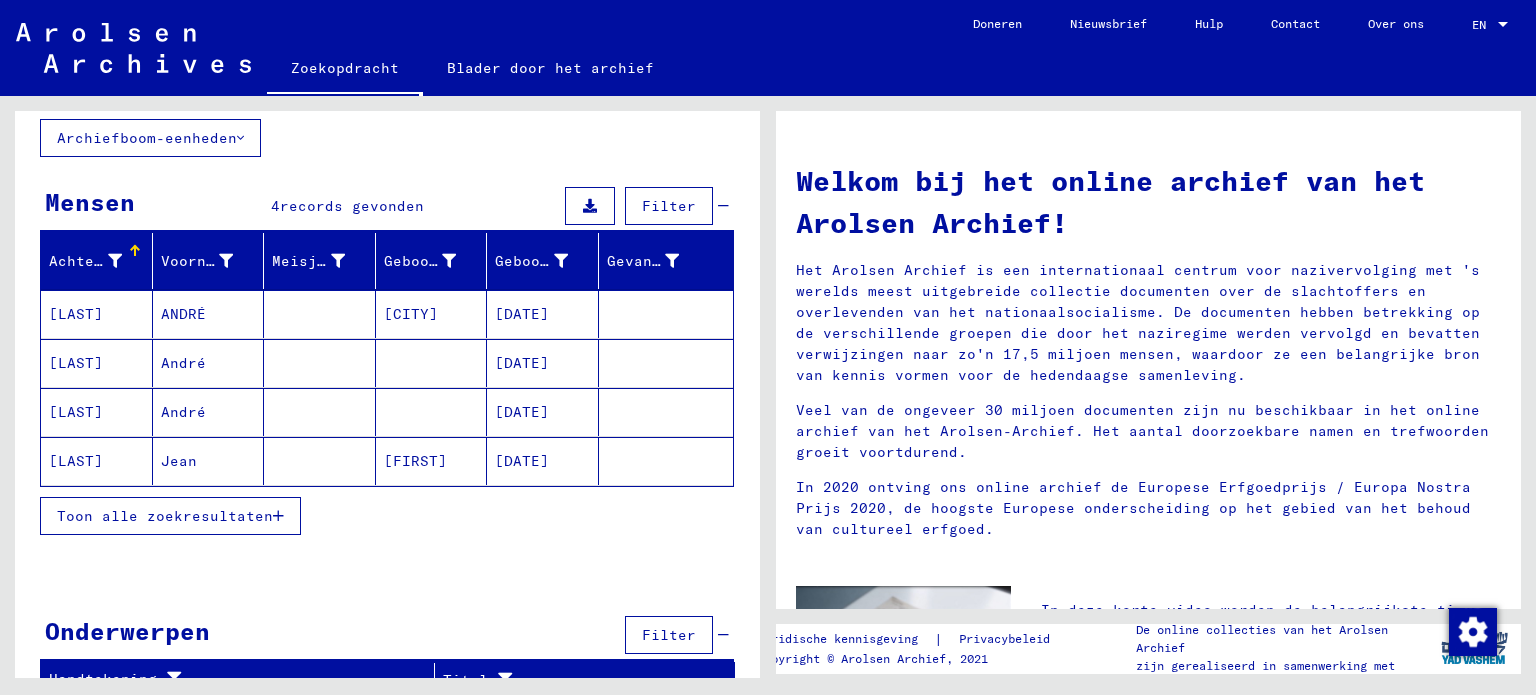 scroll, scrollTop: 152, scrollLeft: 0, axis: vertical 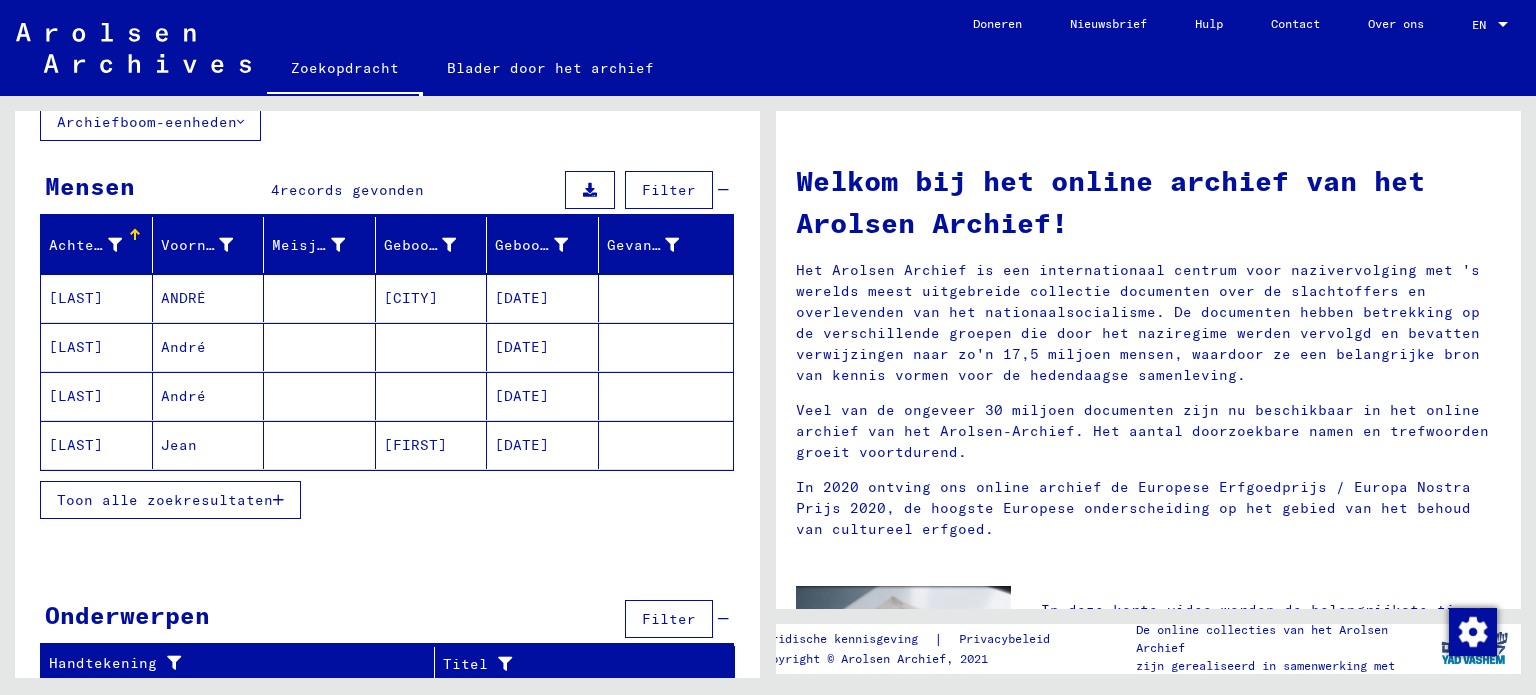 click on "Toon alle zoekresultaten" at bounding box center [165, 500] 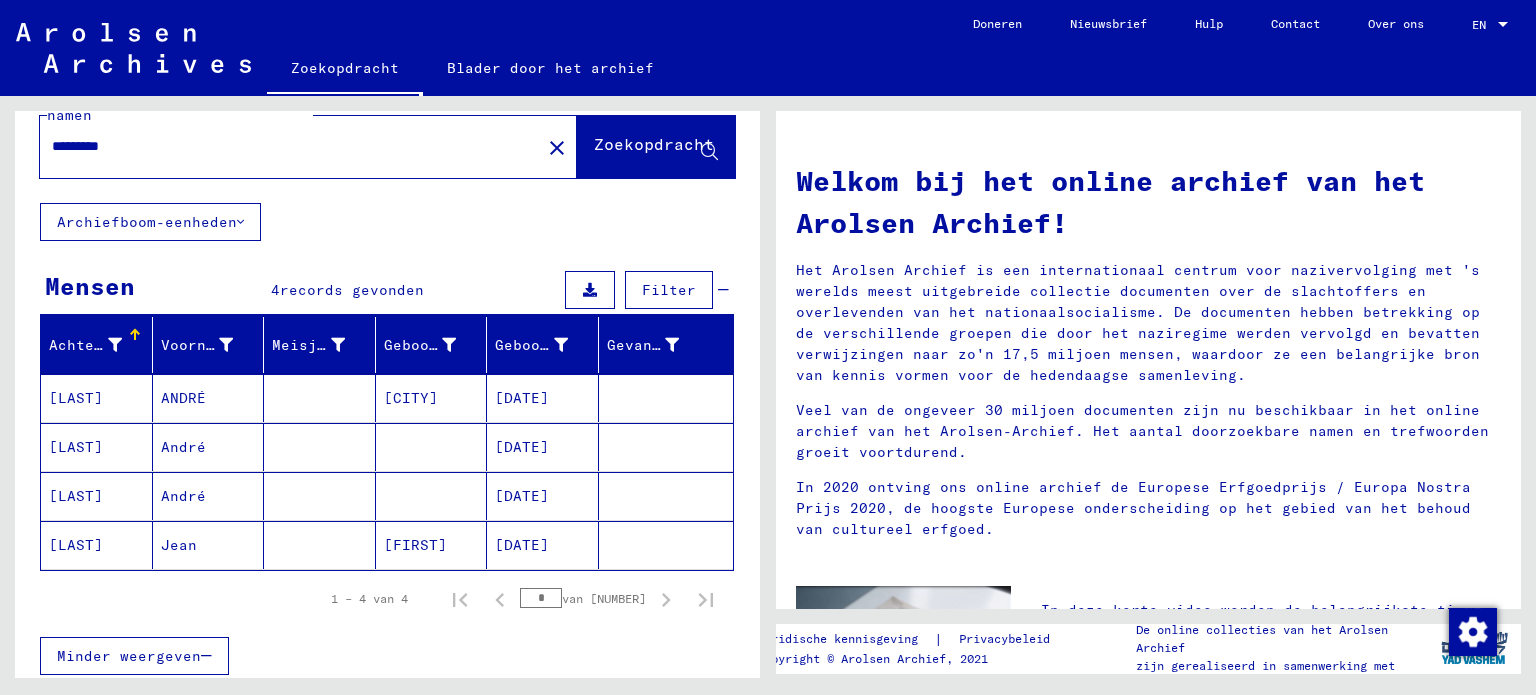 scroll, scrollTop: 0, scrollLeft: 0, axis: both 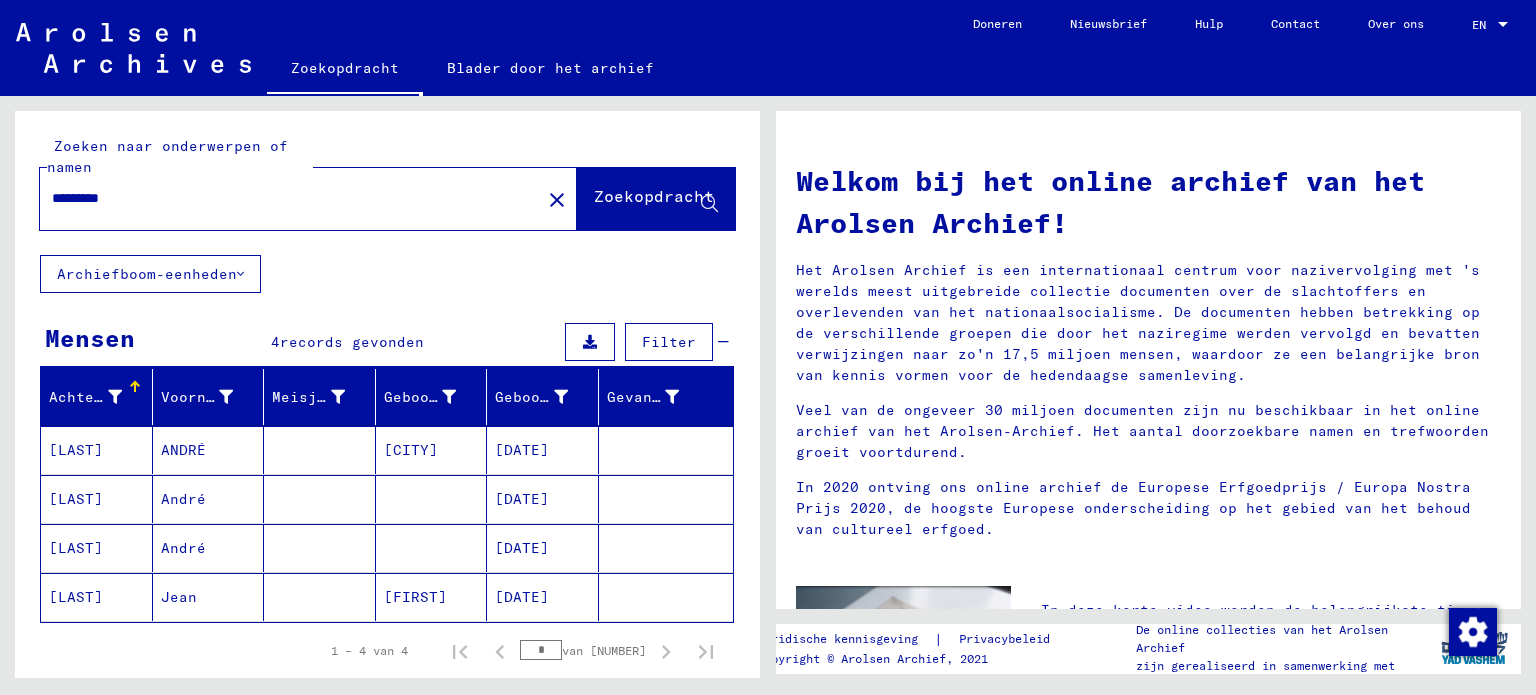drag, startPoint x: 157, startPoint y: 199, endPoint x: 19, endPoint y: 195, distance: 138.05795 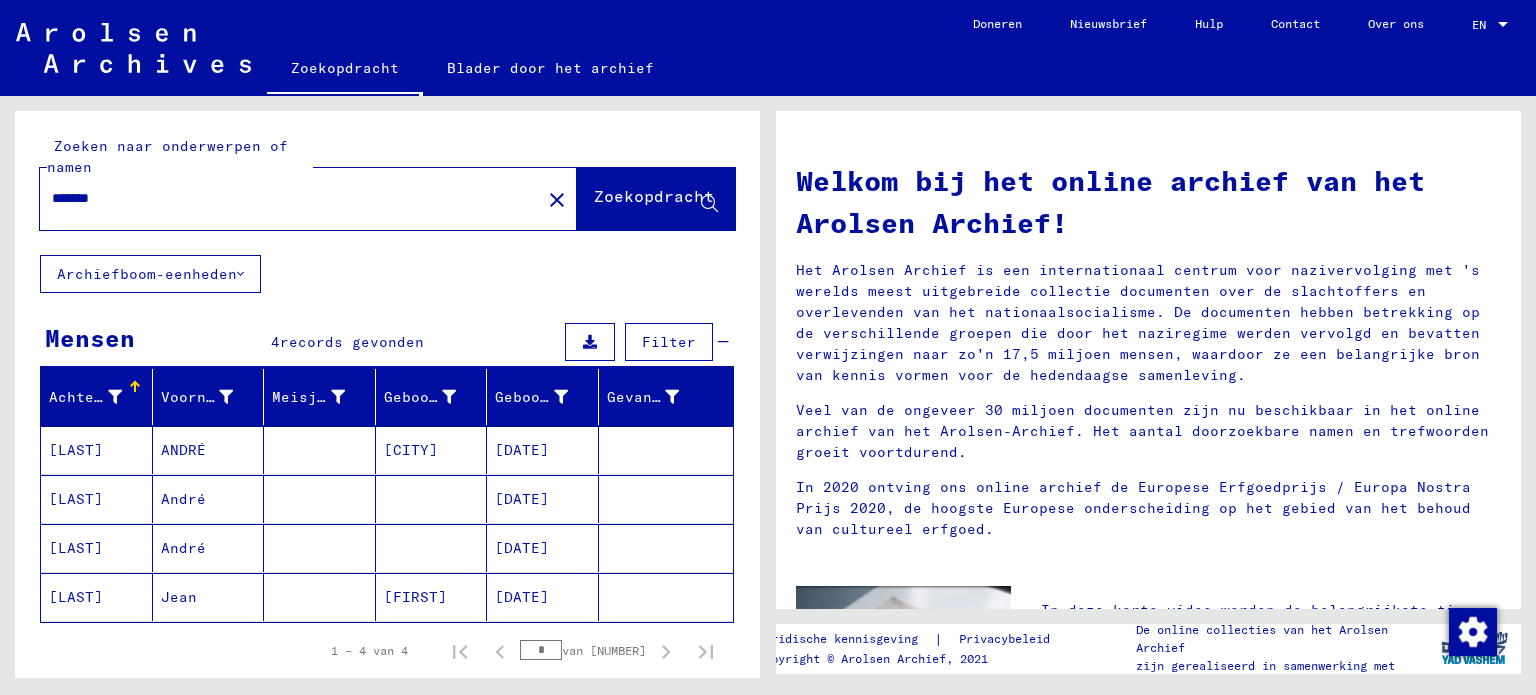 type on "*******" 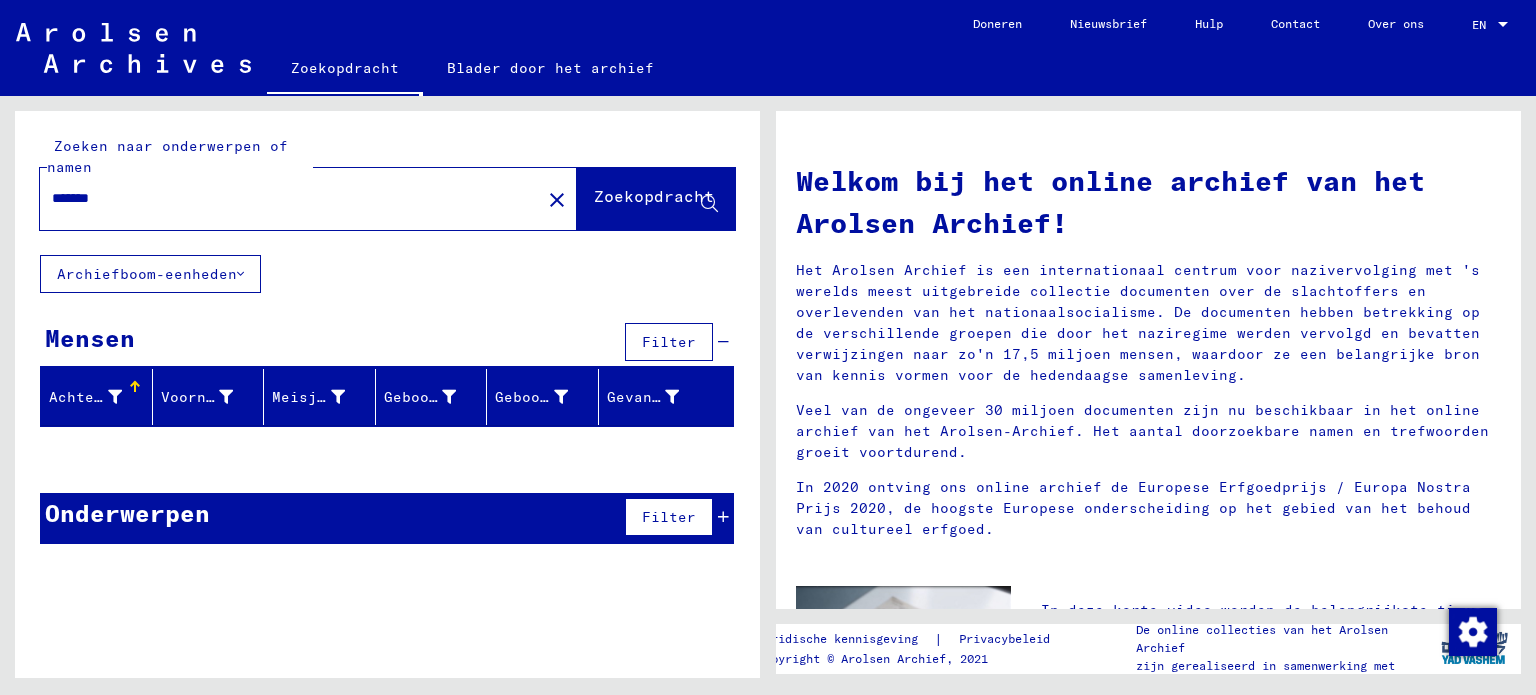 drag, startPoint x: 132, startPoint y: 200, endPoint x: 28, endPoint y: 210, distance: 104.47966 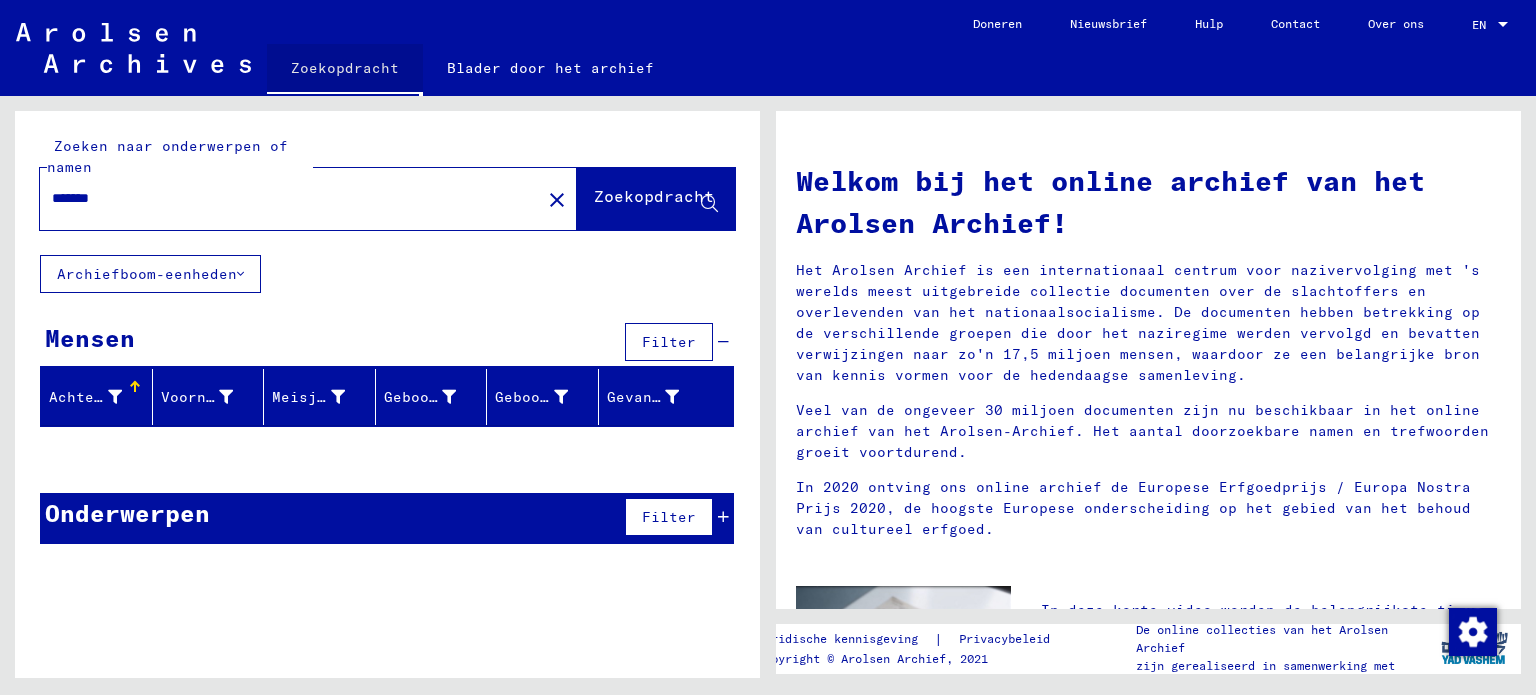 click on "Zoekopdracht" at bounding box center (345, 68) 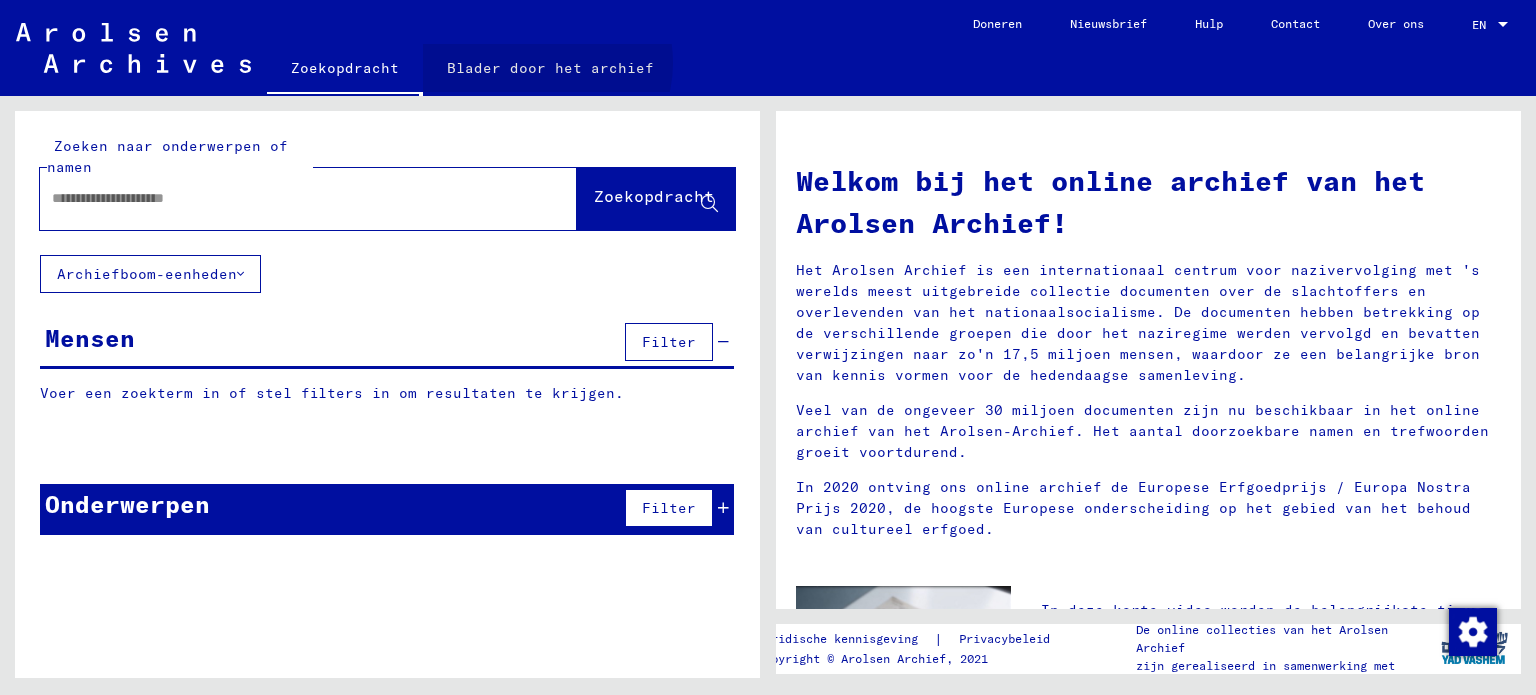 click on "Blader door het archief" at bounding box center (550, 68) 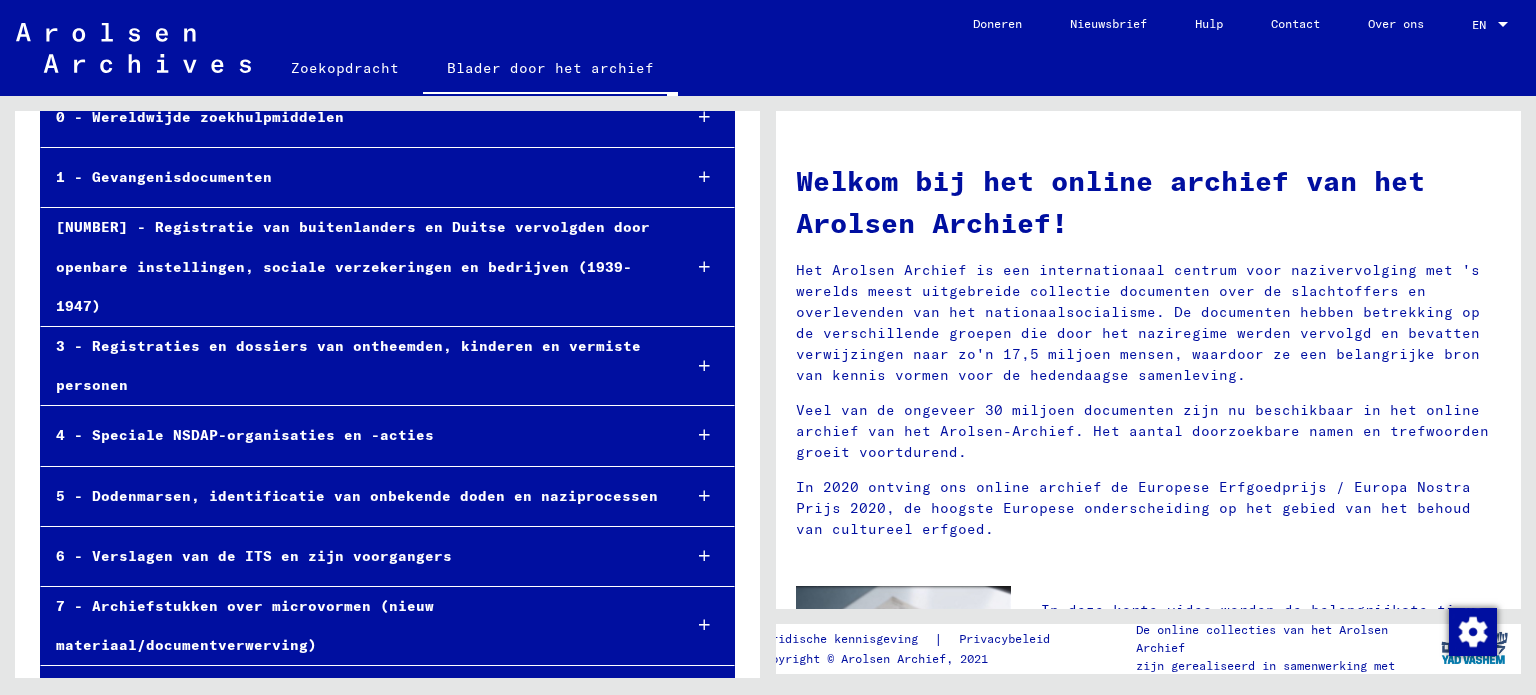 scroll, scrollTop: 144, scrollLeft: 0, axis: vertical 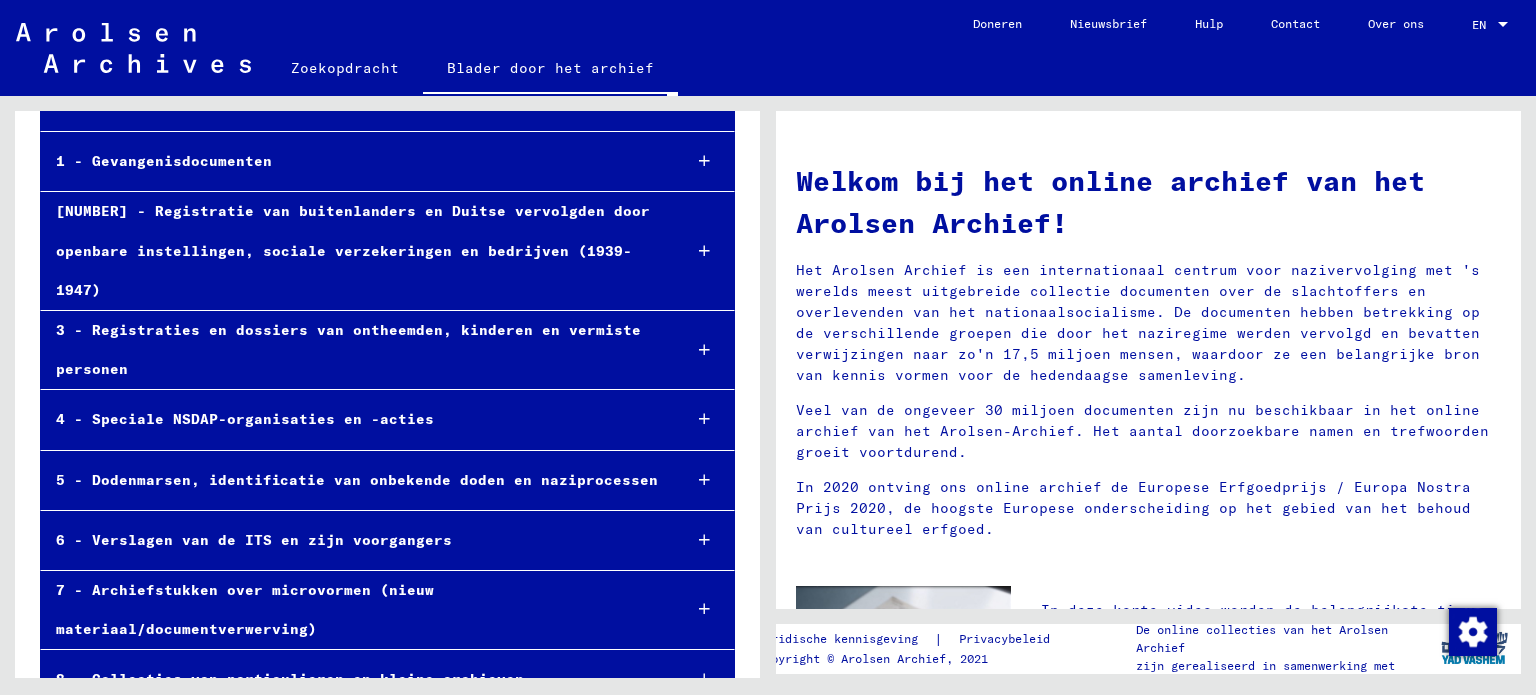 click at bounding box center (704, 251) 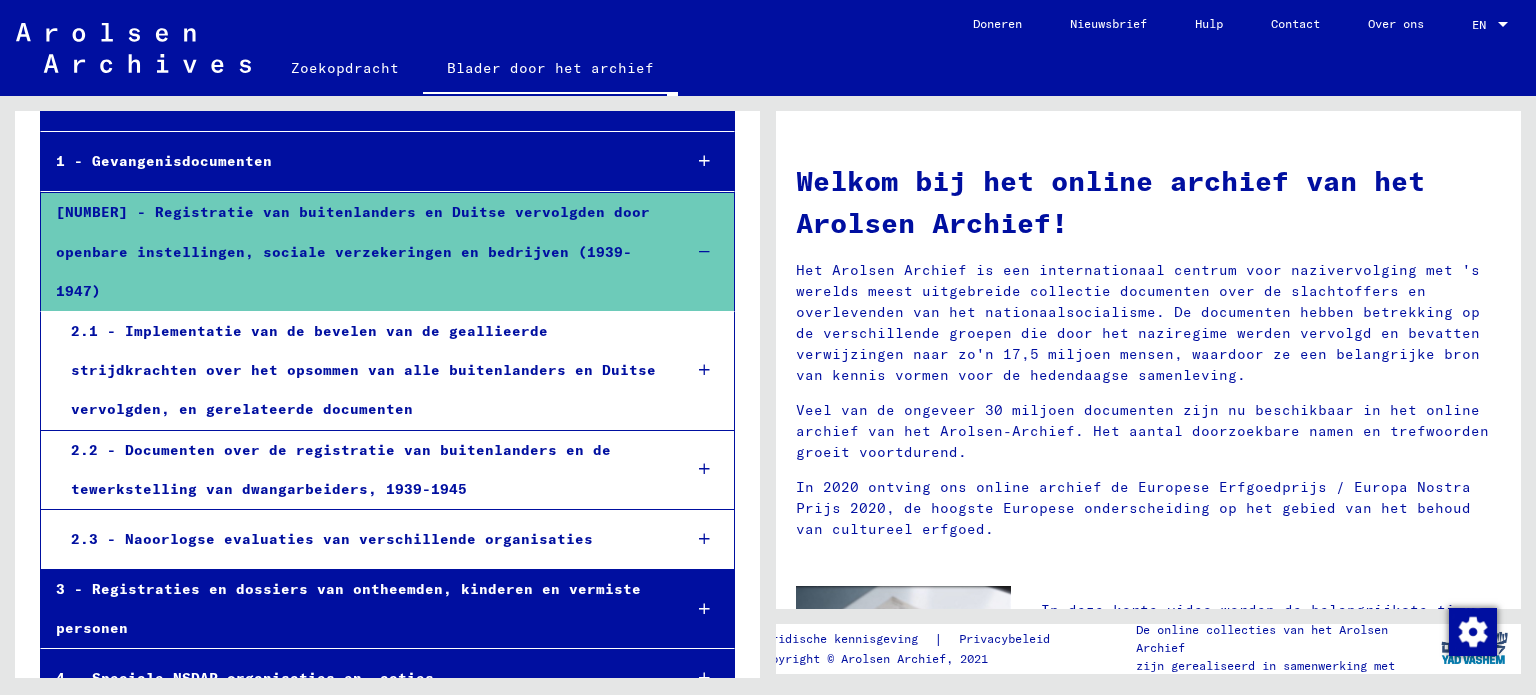 scroll, scrollTop: 244, scrollLeft: 0, axis: vertical 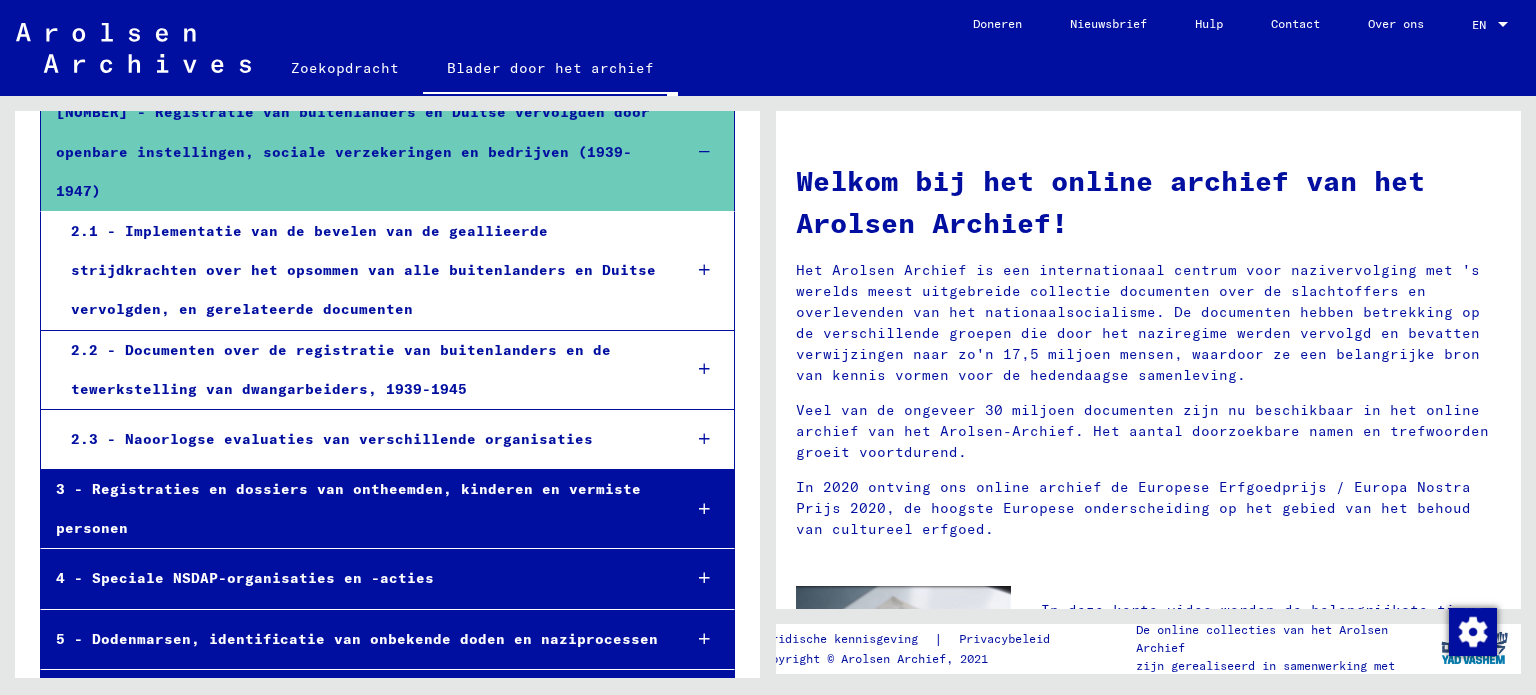 click on "2.2 - Documenten over de registratie van buitenlanders en de tewerkstelling van dwangarbeiders, 1939-1945" at bounding box center (360, 370) 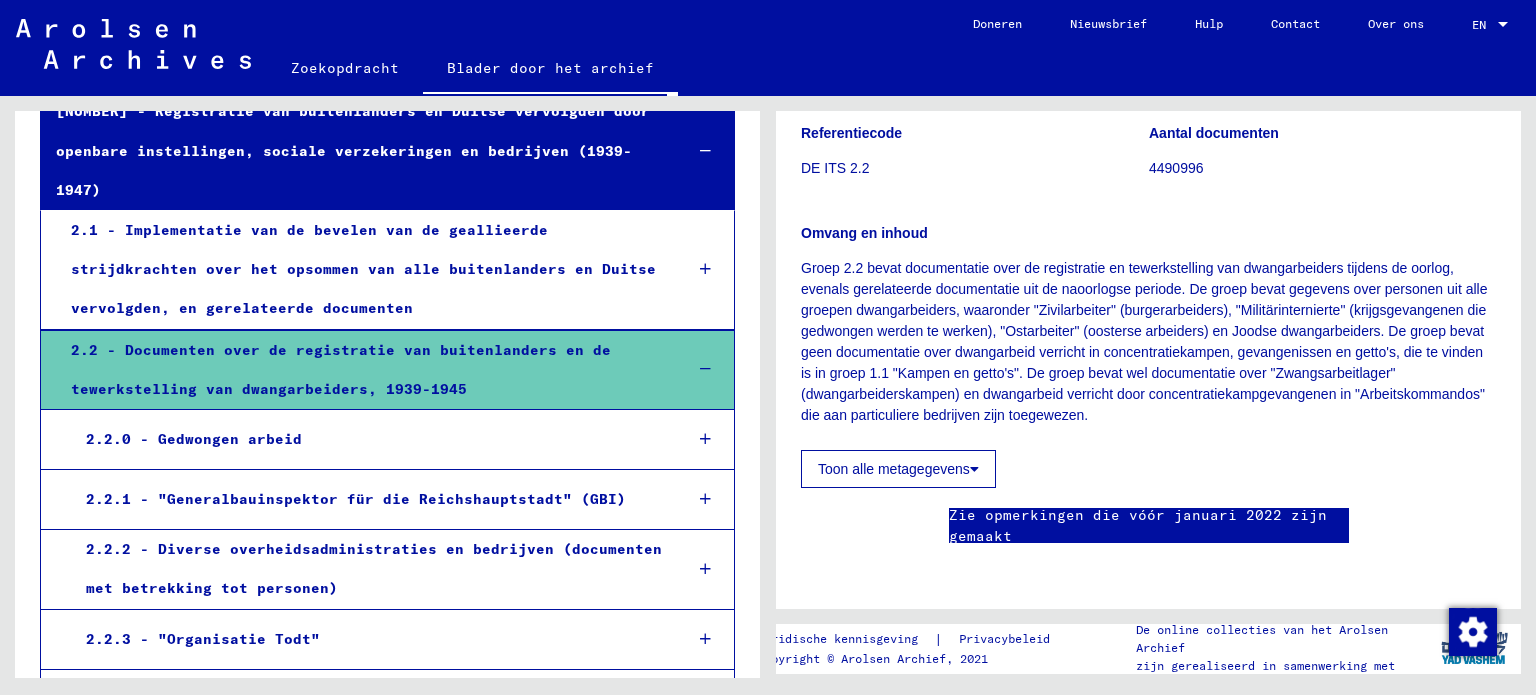 scroll, scrollTop: 500, scrollLeft: 0, axis: vertical 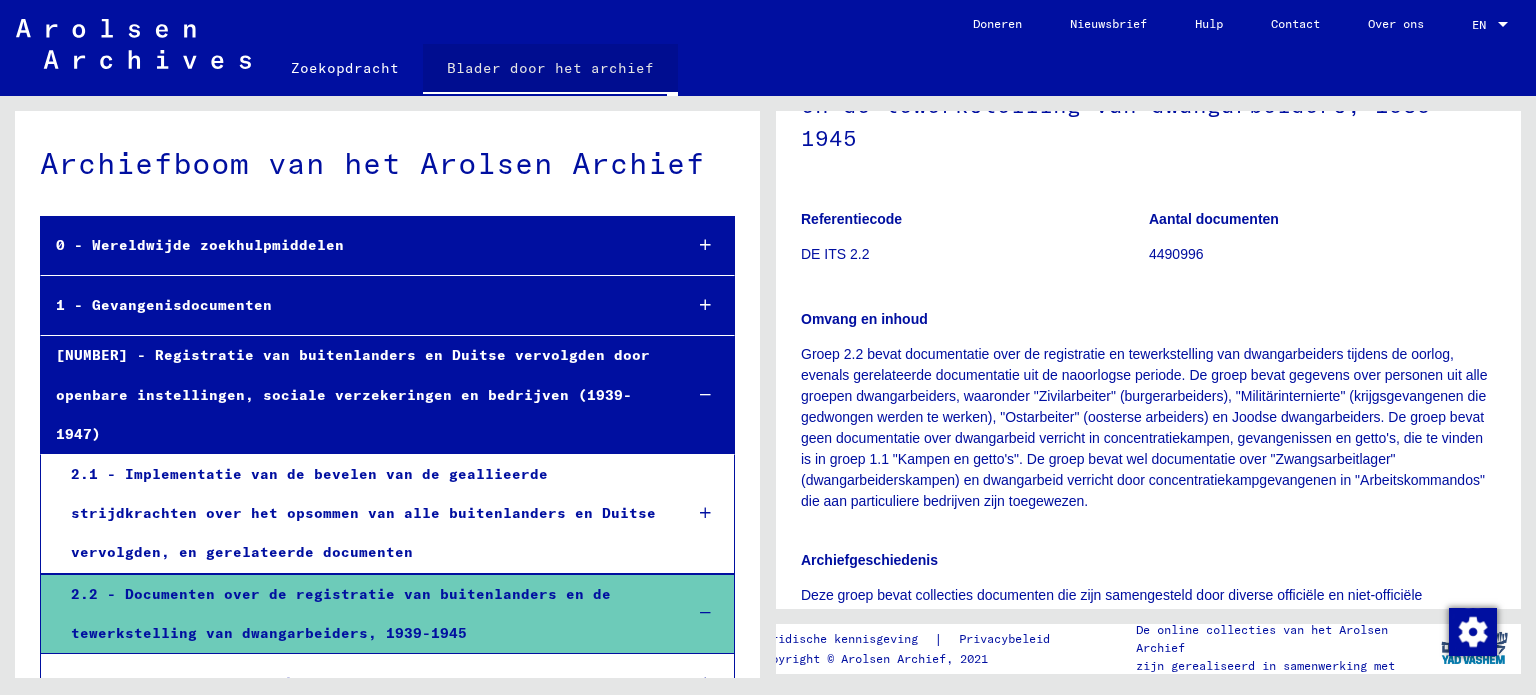click on "Blader door het archief" at bounding box center [550, 68] 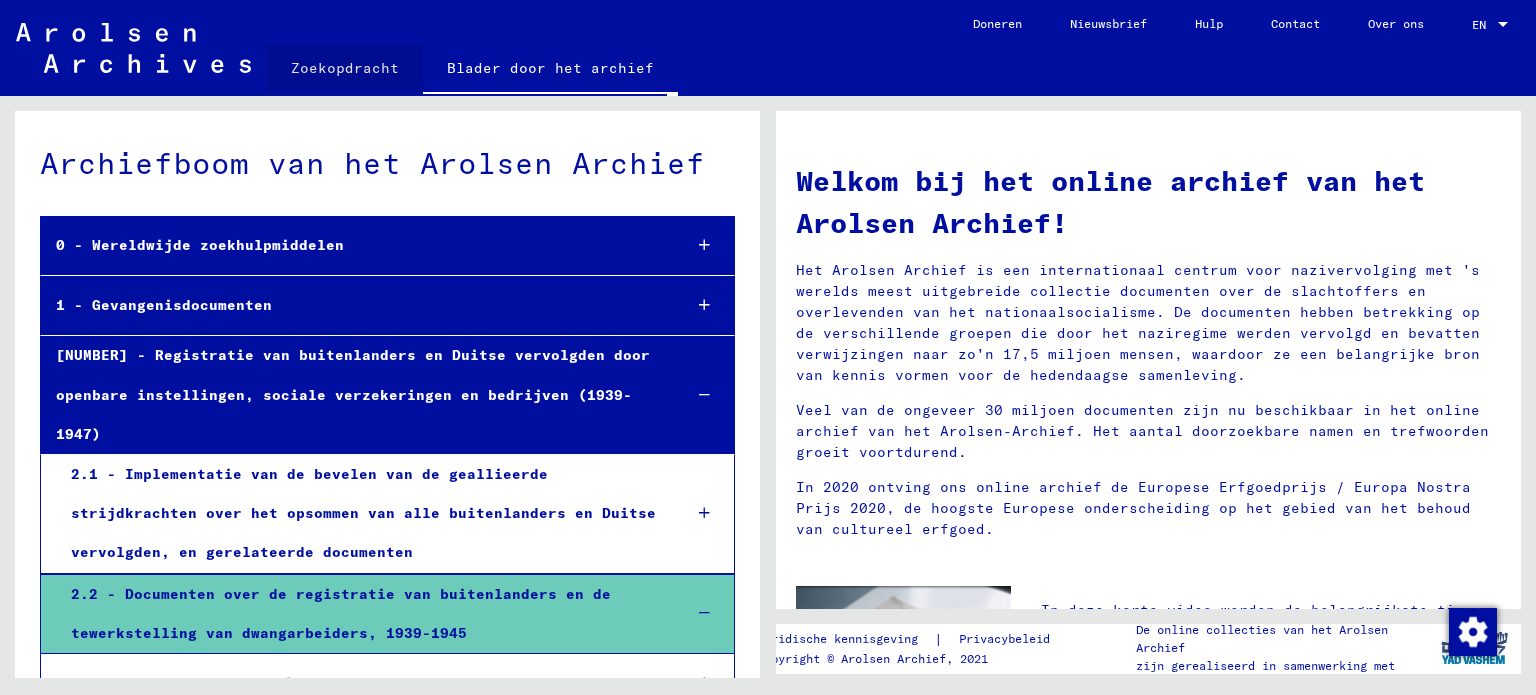 click on "Zoekopdracht" at bounding box center [345, 68] 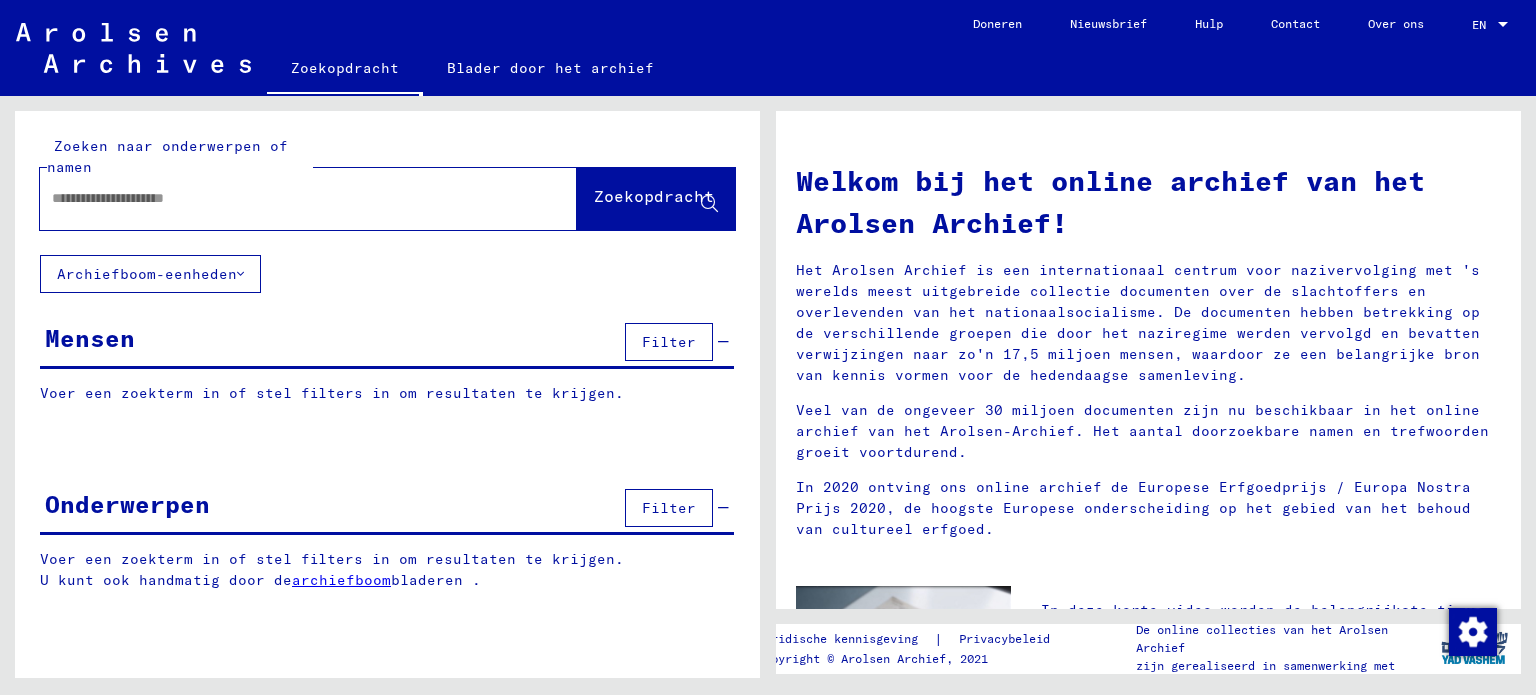 click at bounding box center [284, 198] 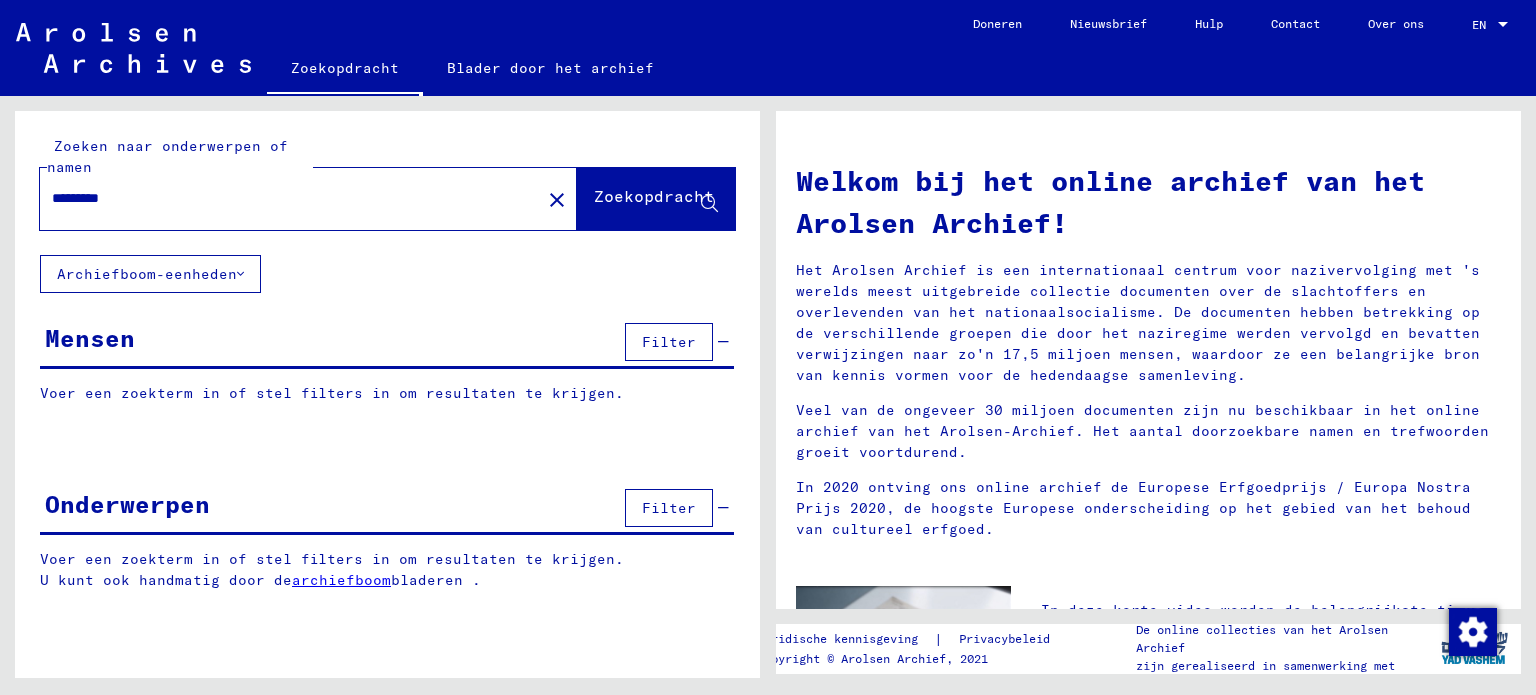 type on "*********" 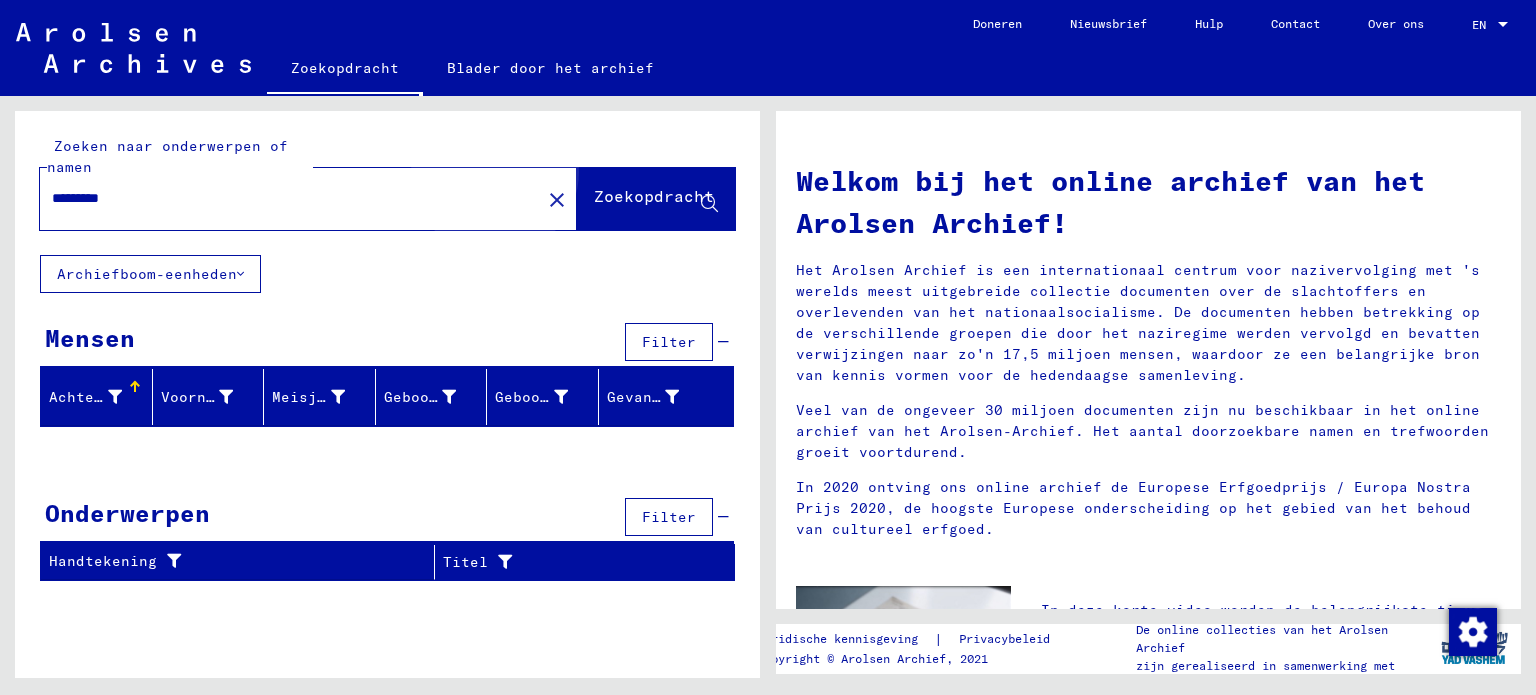 click on "Zoekopdracht" at bounding box center [654, 196] 